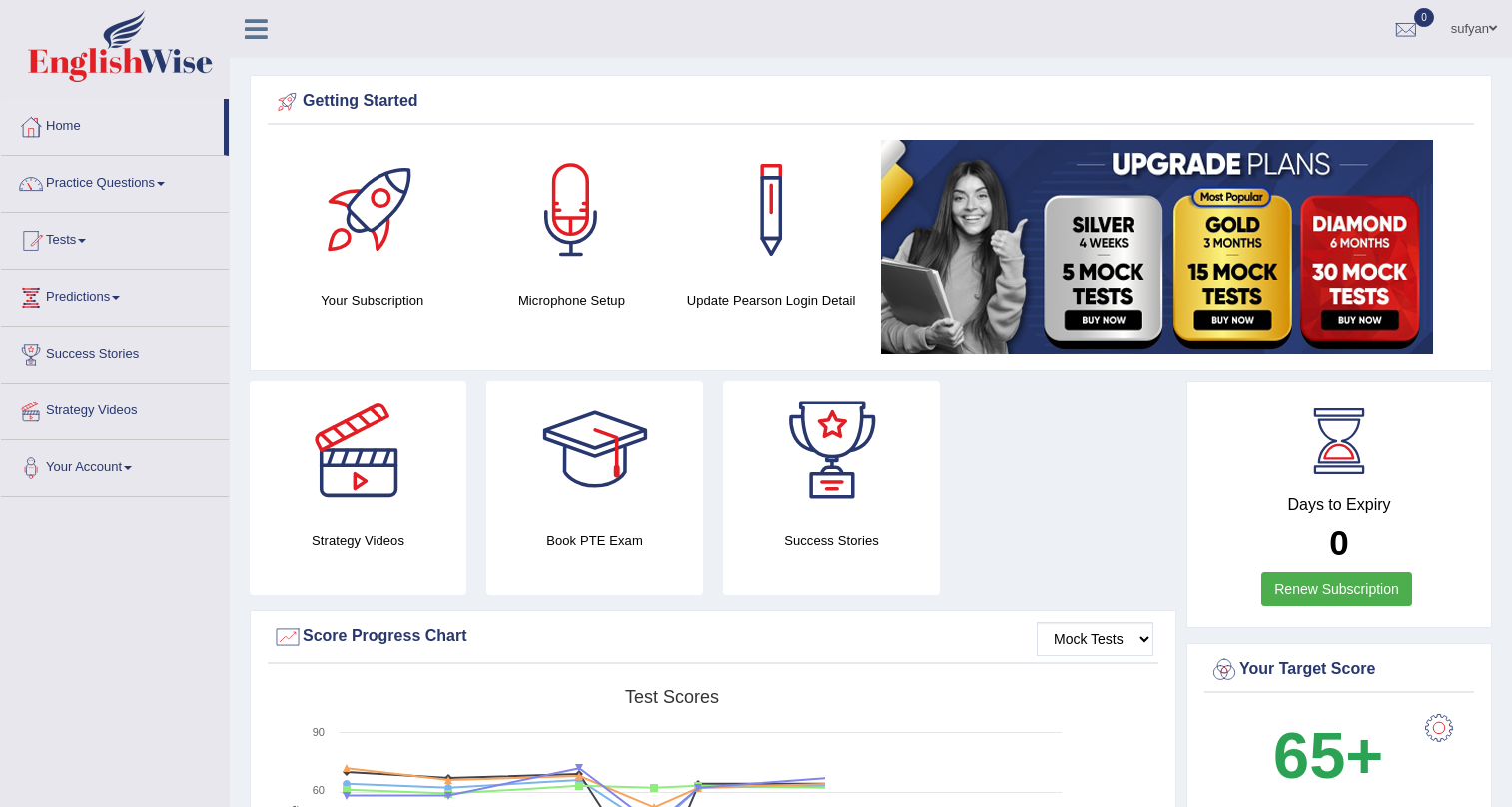 scroll, scrollTop: 0, scrollLeft: 0, axis: both 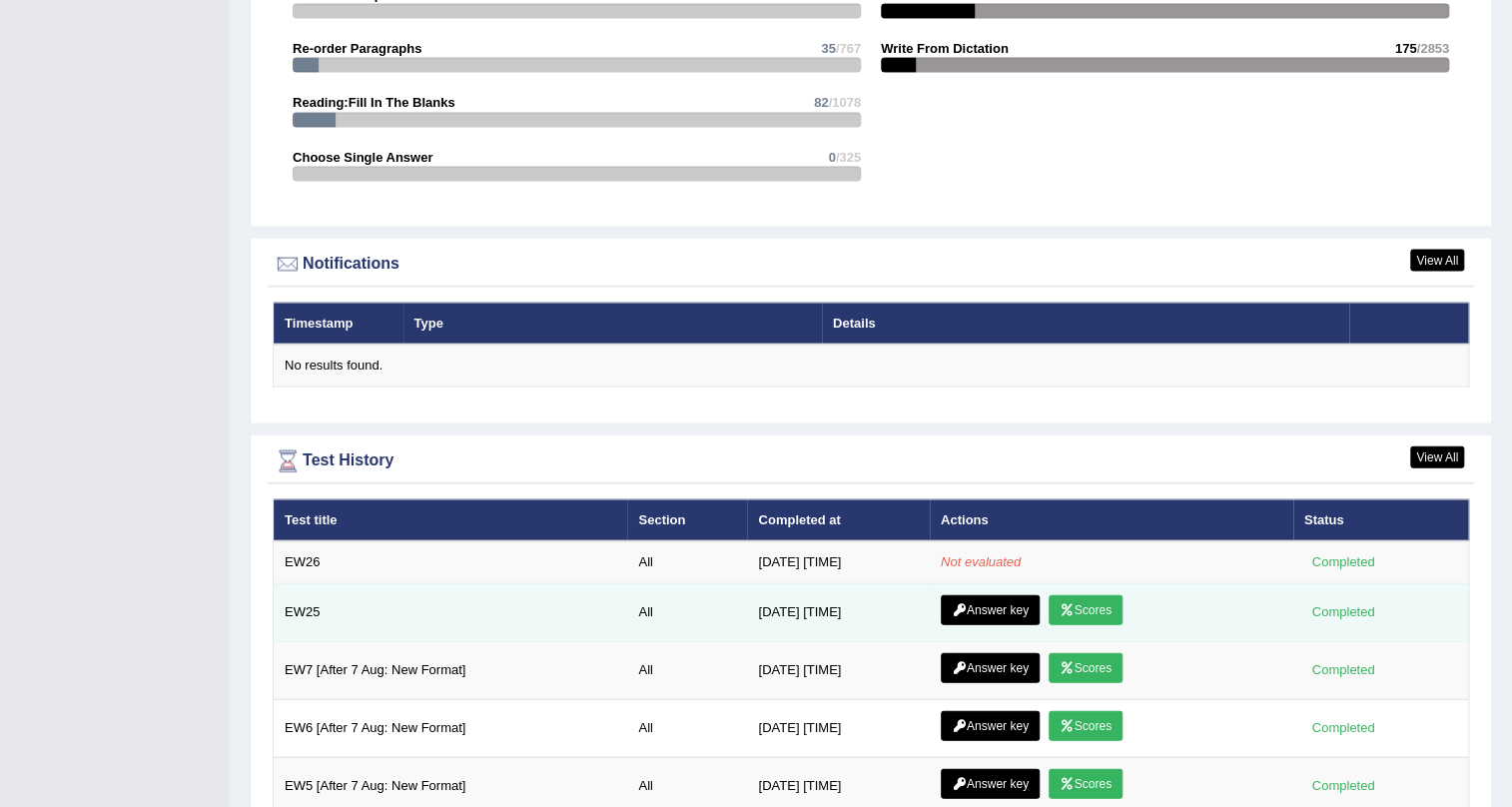click on "Scores" at bounding box center [1086, 610] 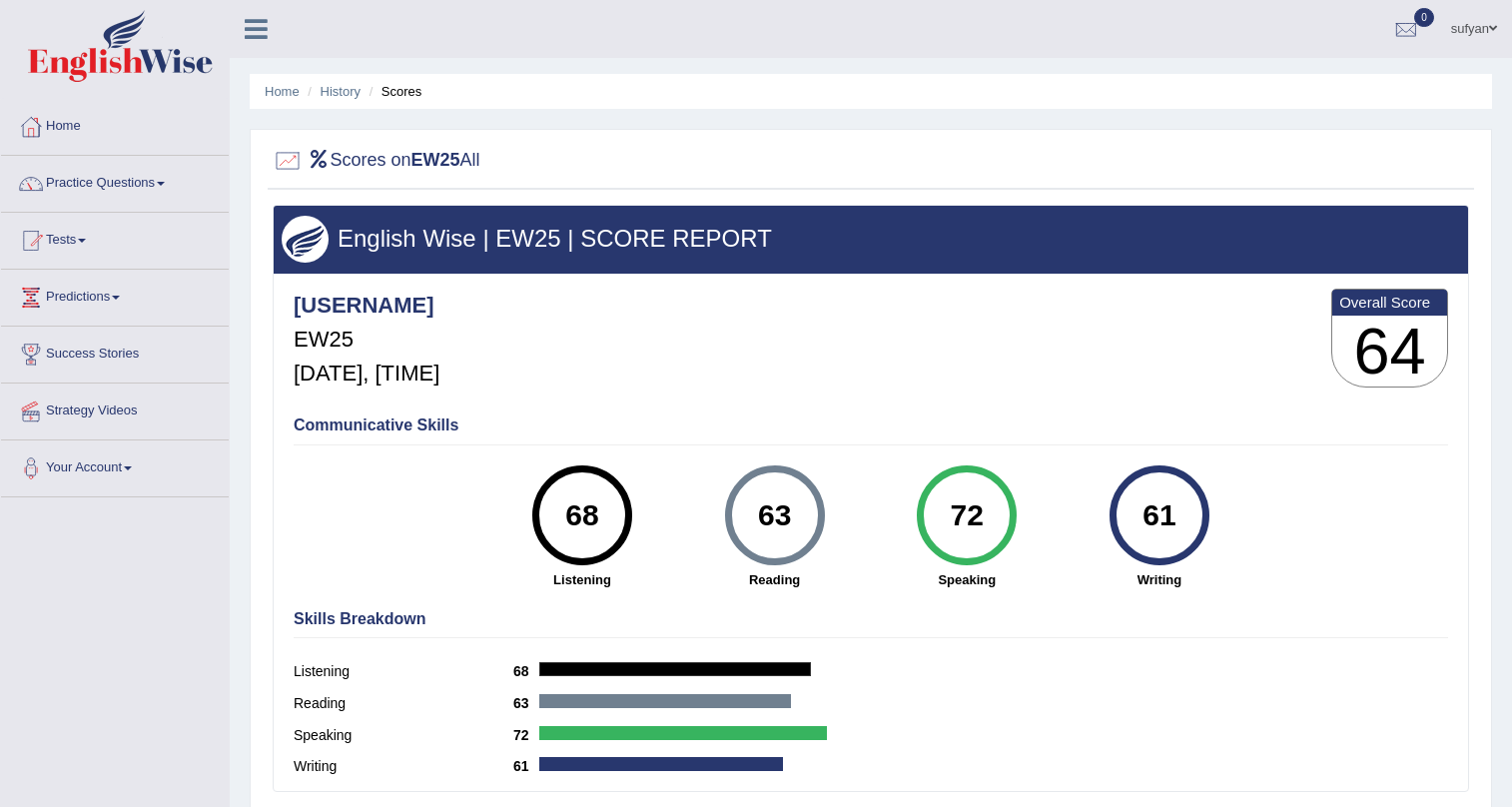 scroll, scrollTop: 0, scrollLeft: 0, axis: both 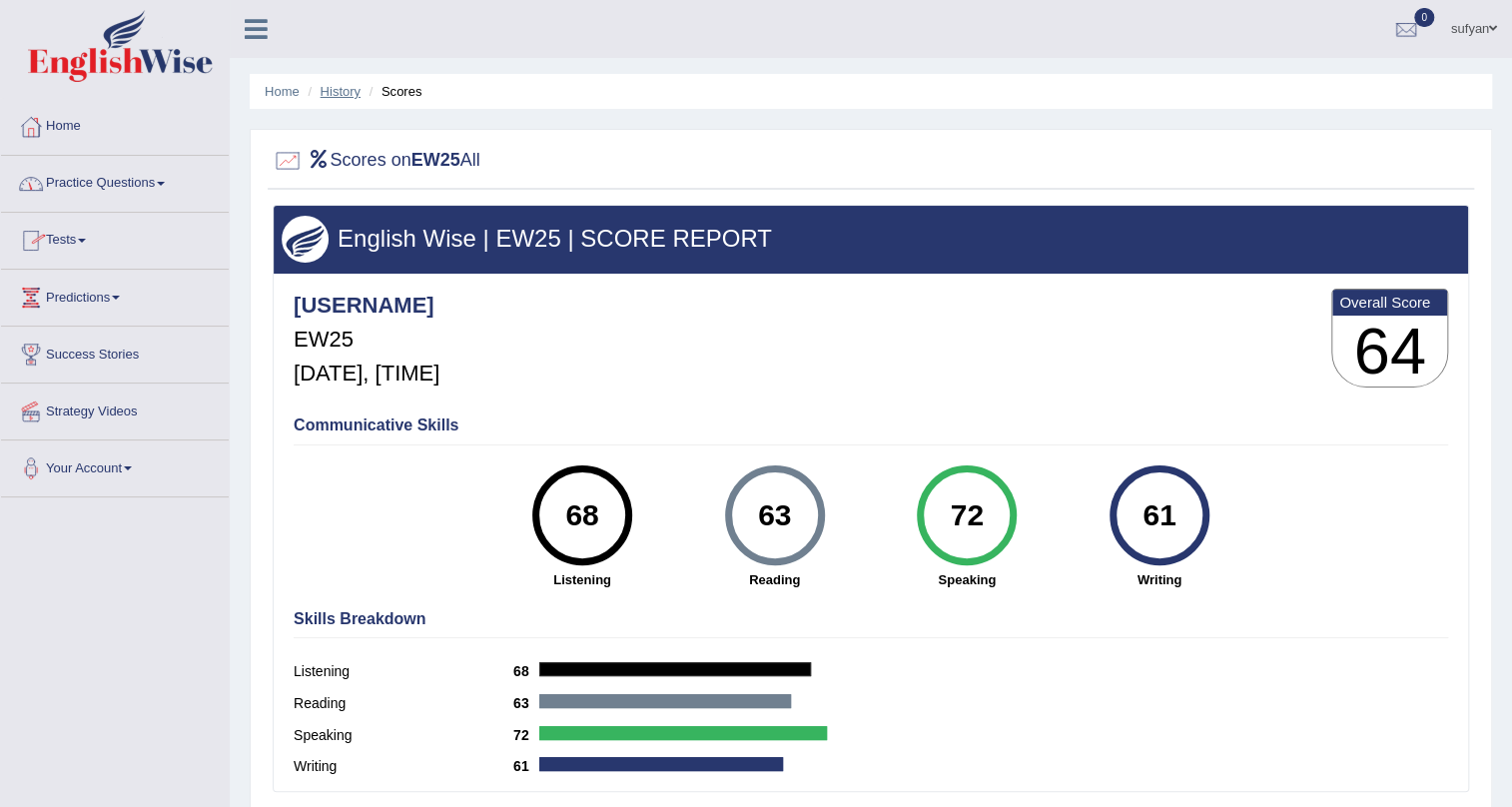 click on "History" at bounding box center (341, 91) 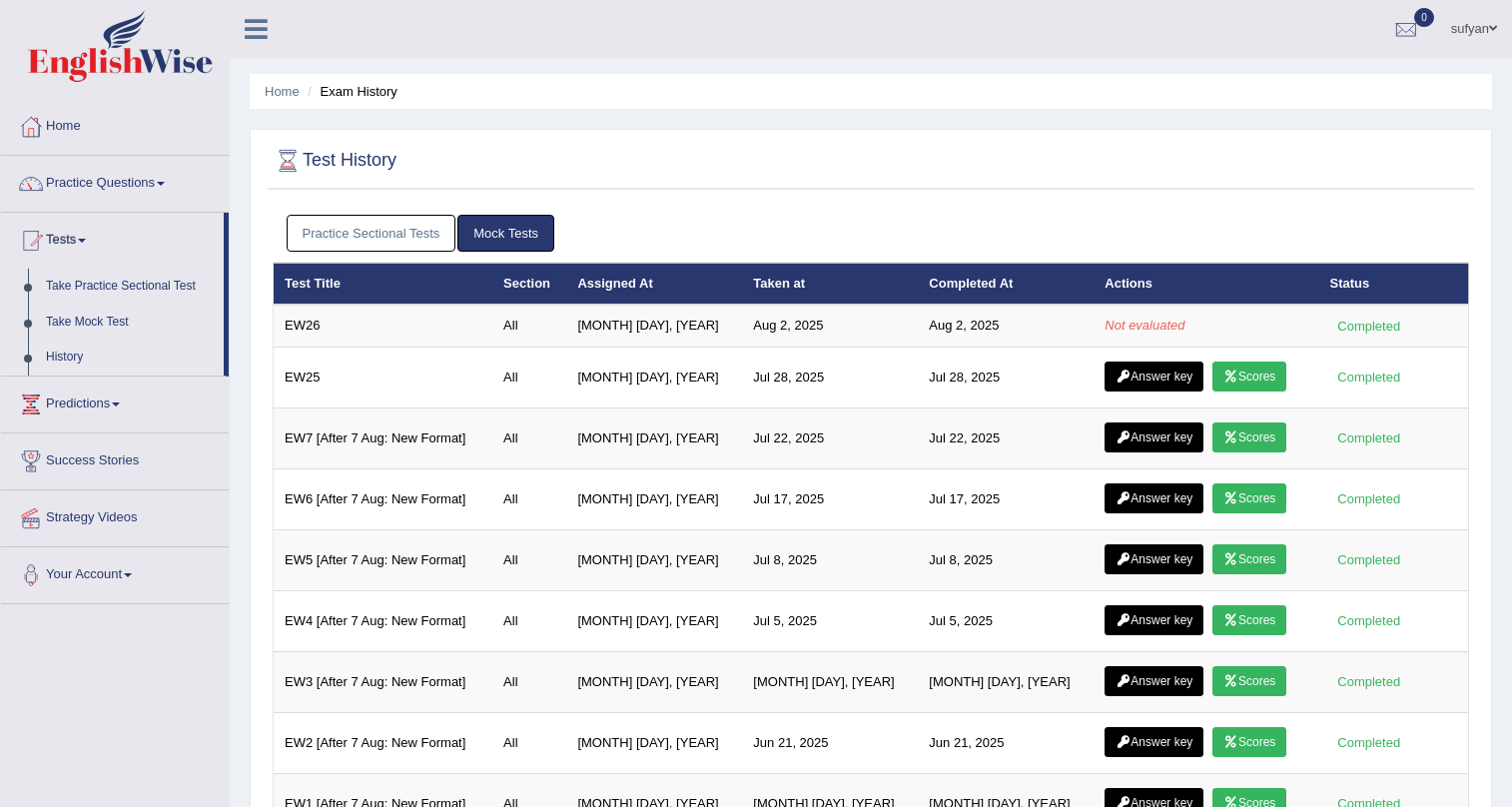 scroll, scrollTop: 241, scrollLeft: 0, axis: vertical 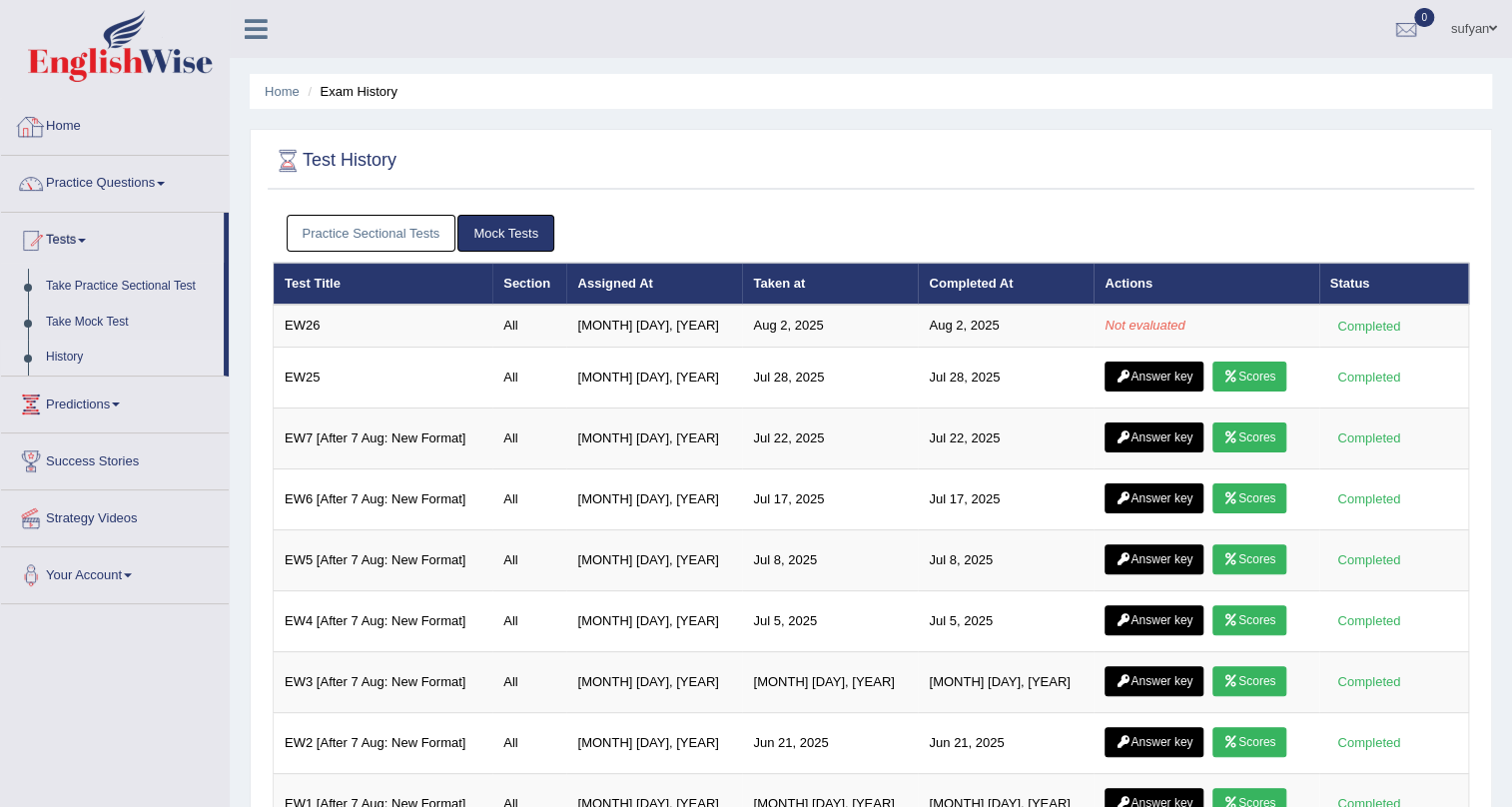click on "Home" at bounding box center (115, 124) 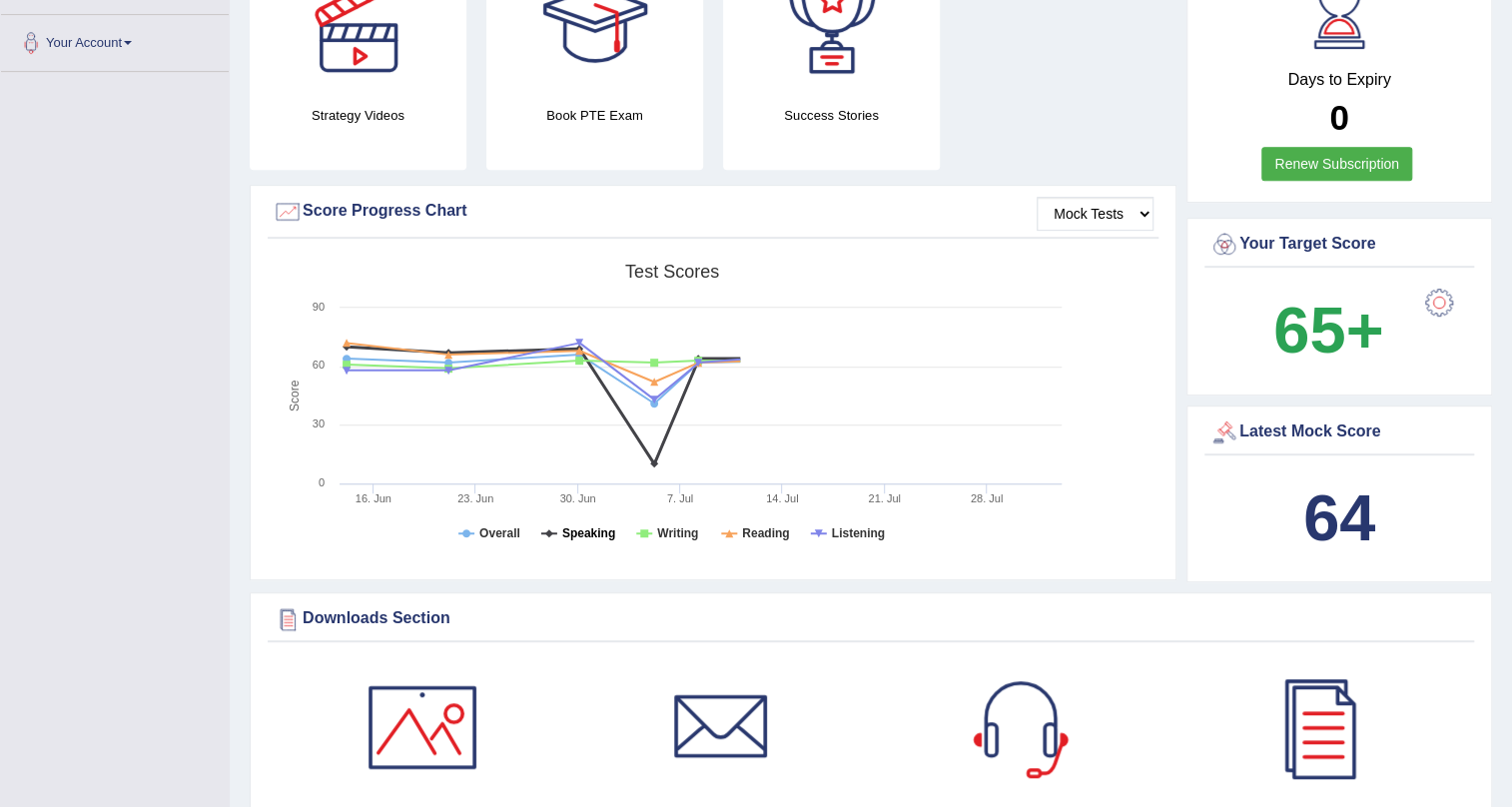 scroll, scrollTop: 726, scrollLeft: 0, axis: vertical 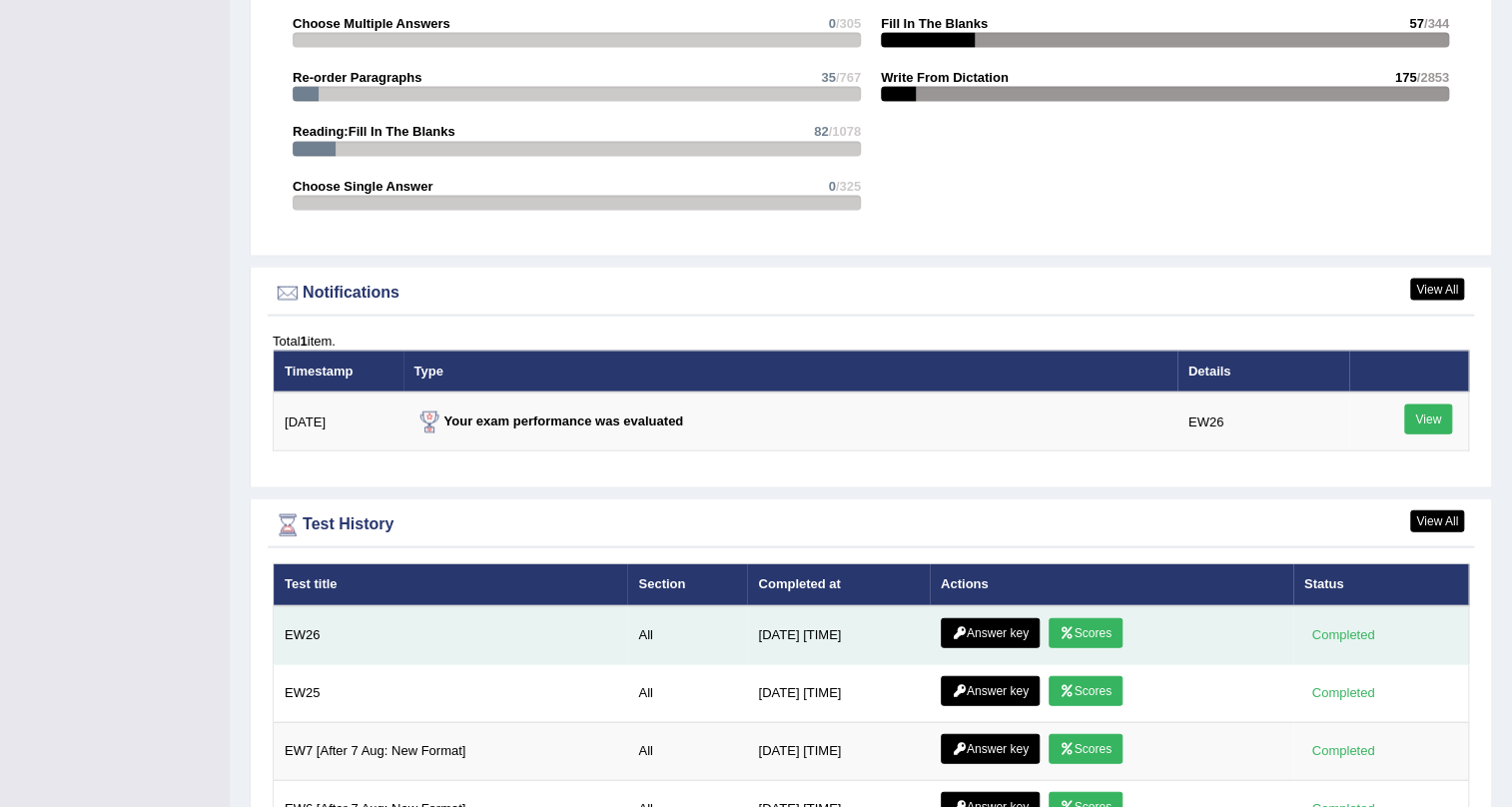 click on "Scores" at bounding box center [1086, 633] 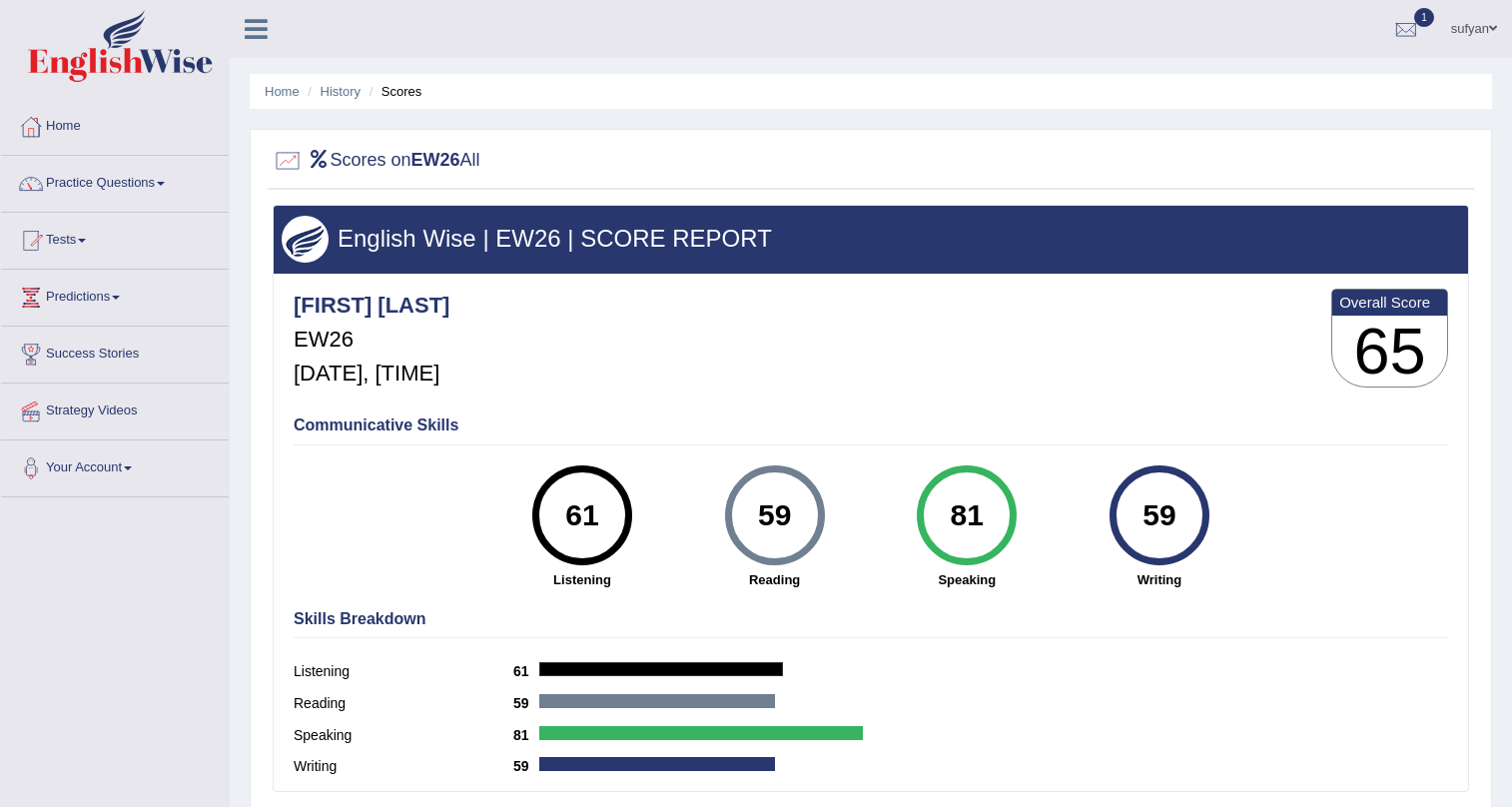scroll, scrollTop: 0, scrollLeft: 0, axis: both 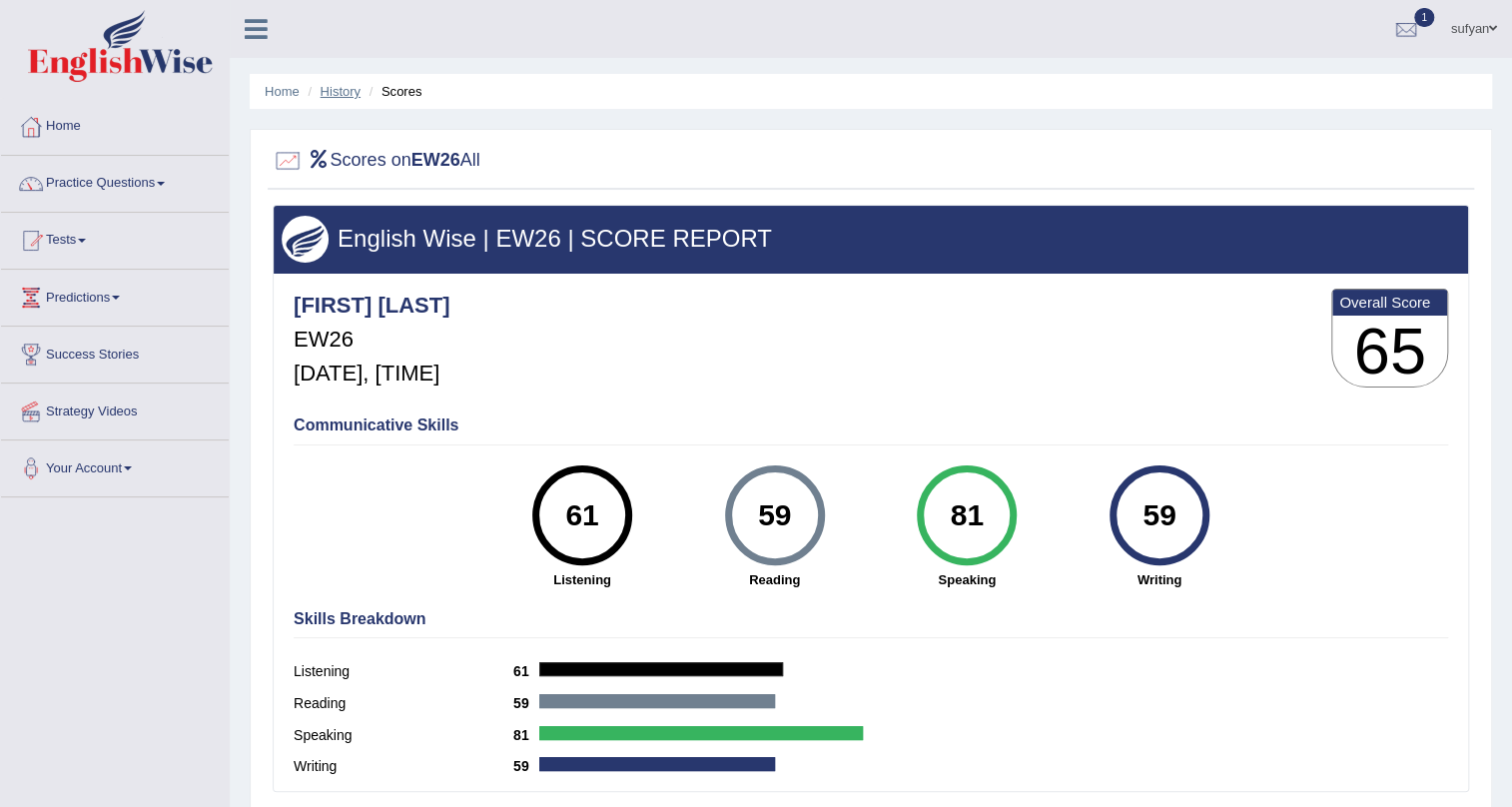 click on "History" at bounding box center (341, 91) 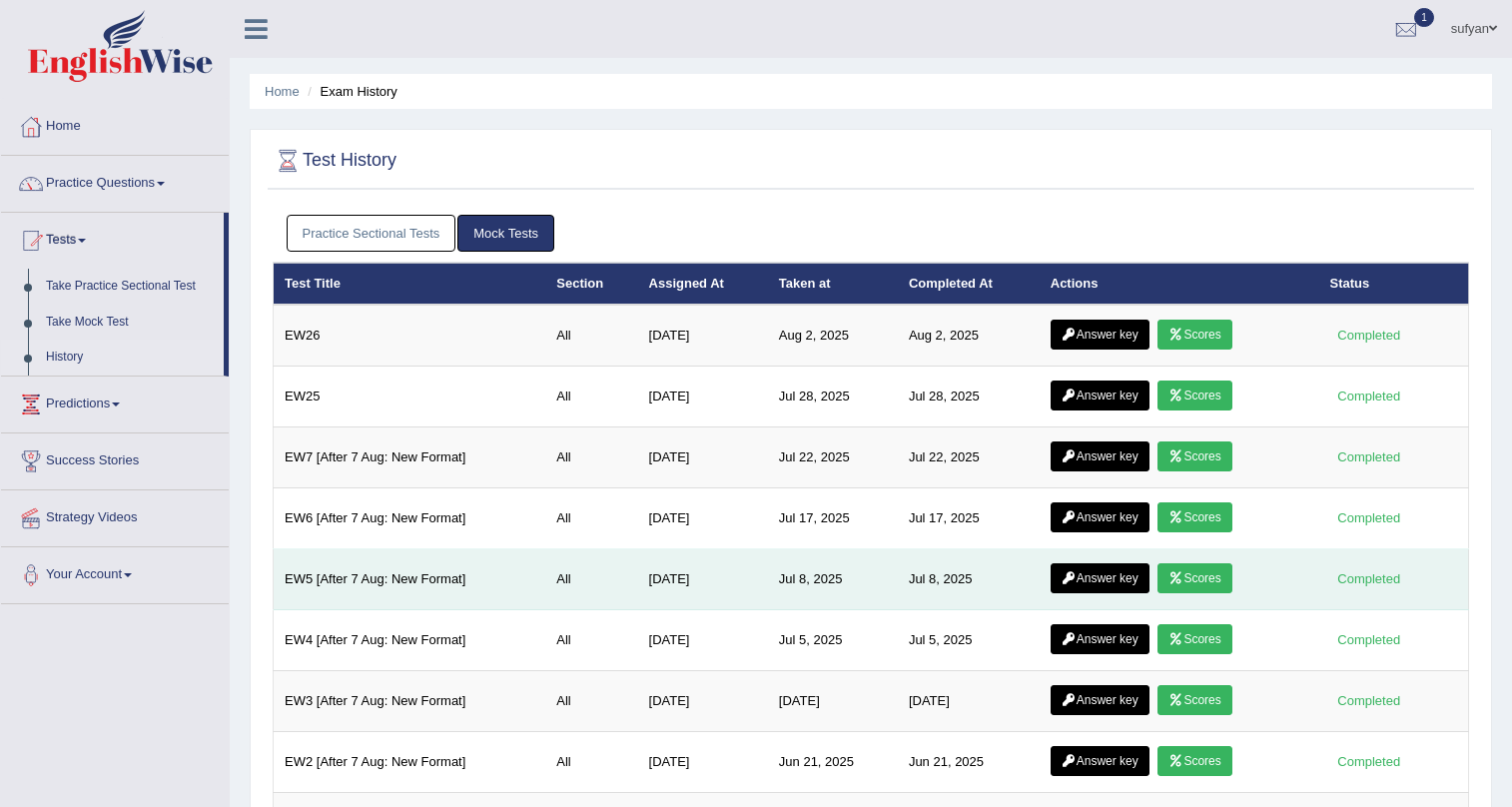 scroll, scrollTop: 0, scrollLeft: 0, axis: both 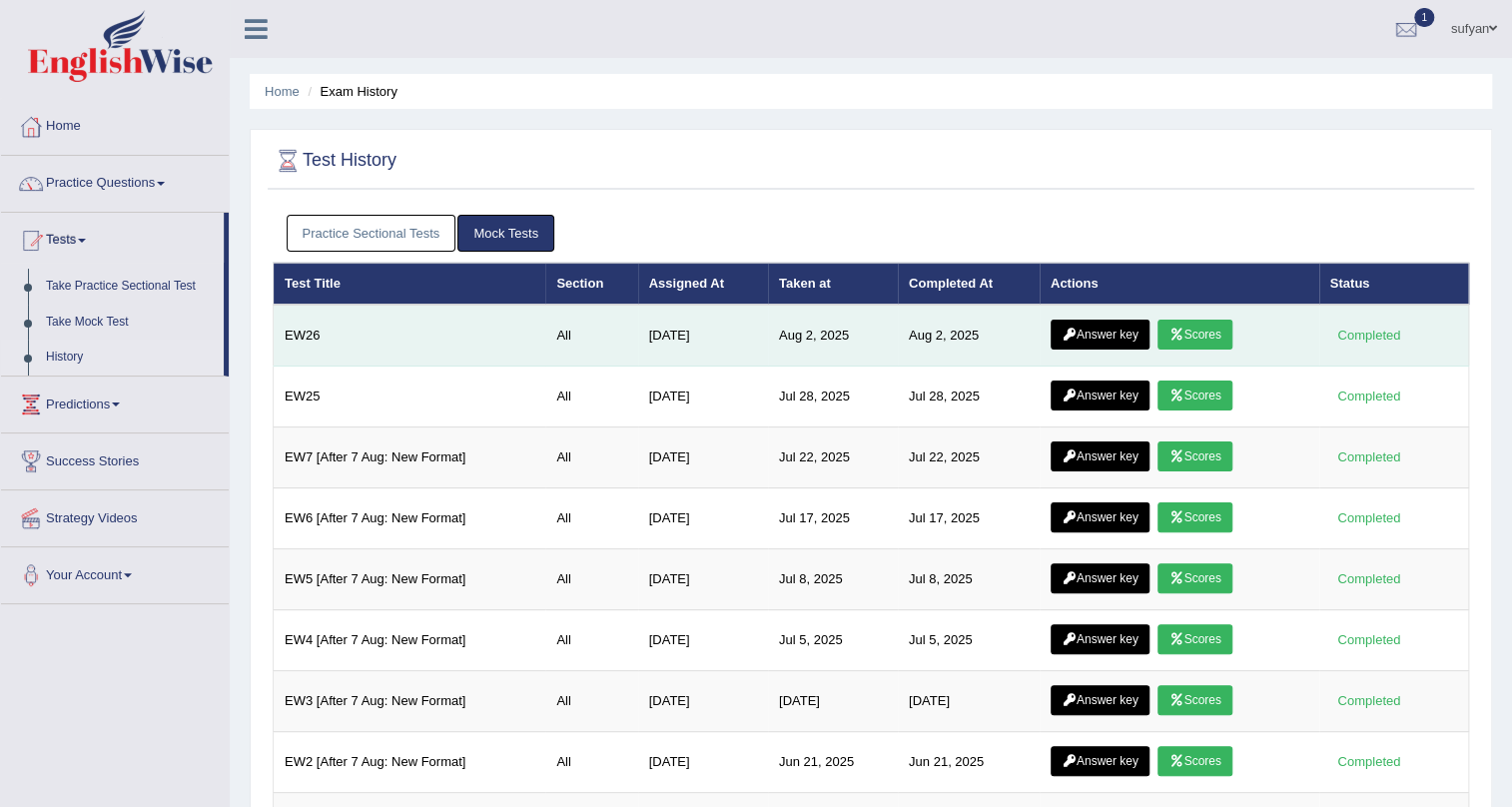 click on "Answer key" at bounding box center [1100, 335] 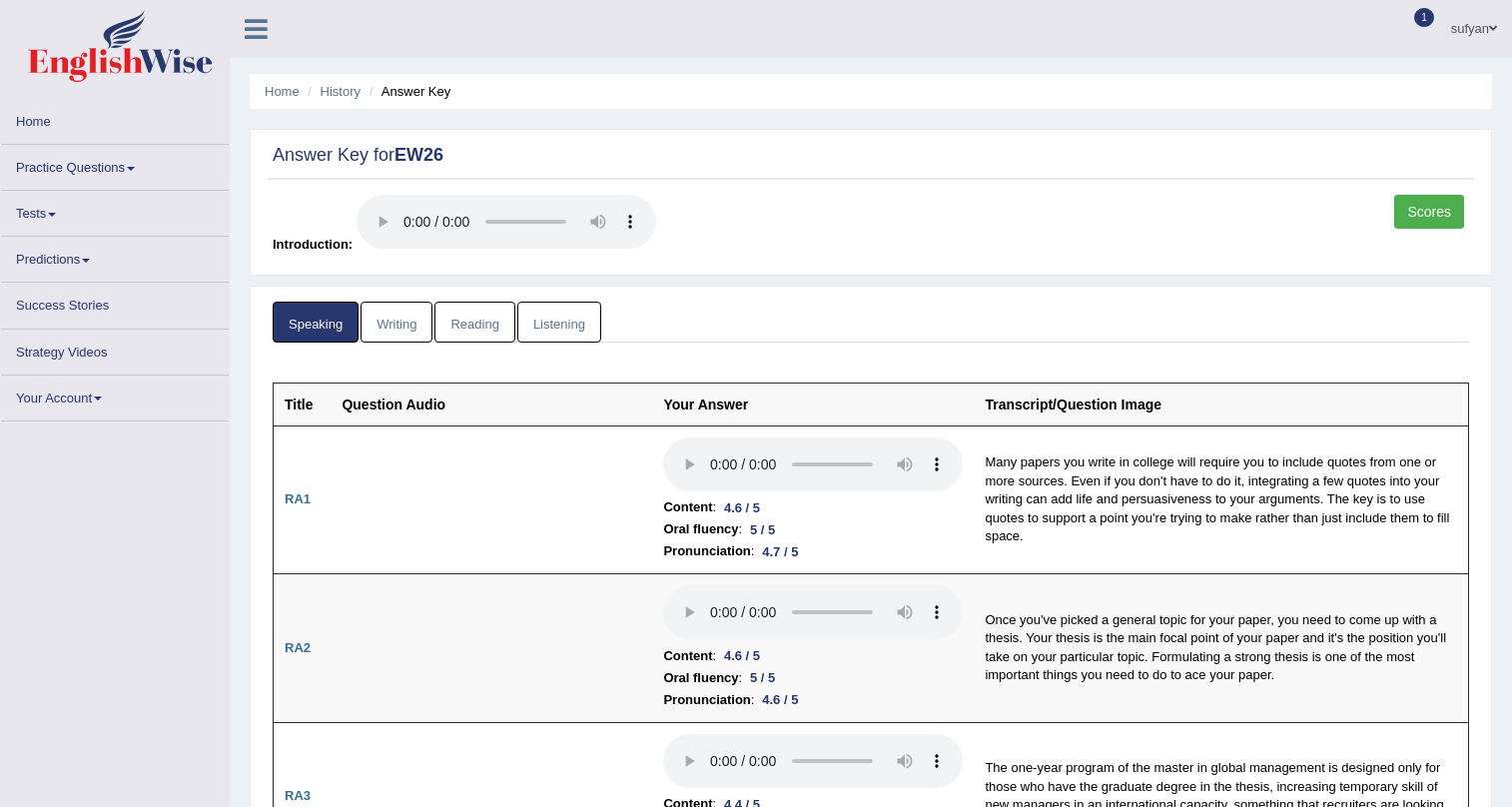 scroll, scrollTop: 0, scrollLeft: 0, axis: both 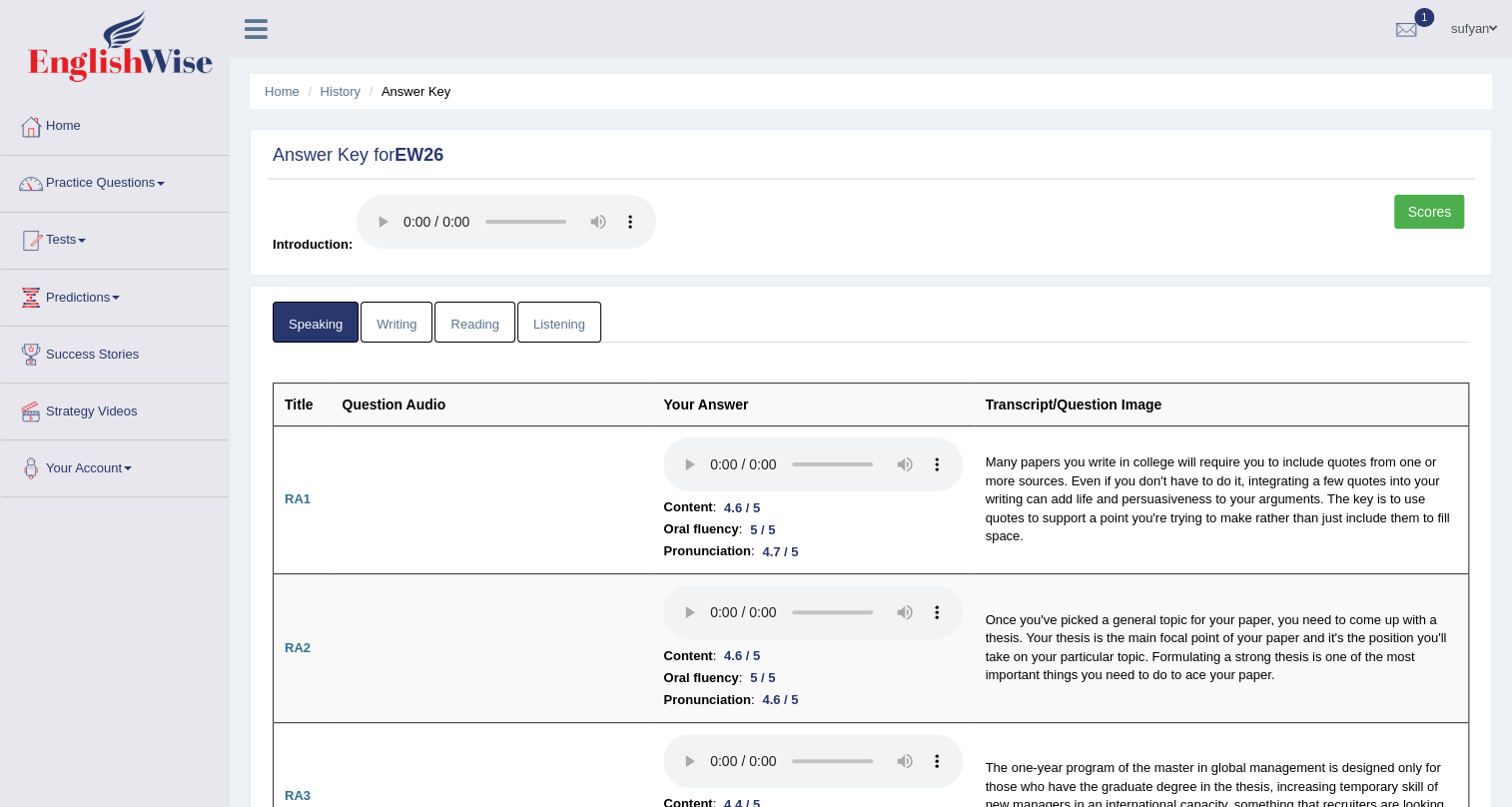 click on "Listening" at bounding box center [559, 322] 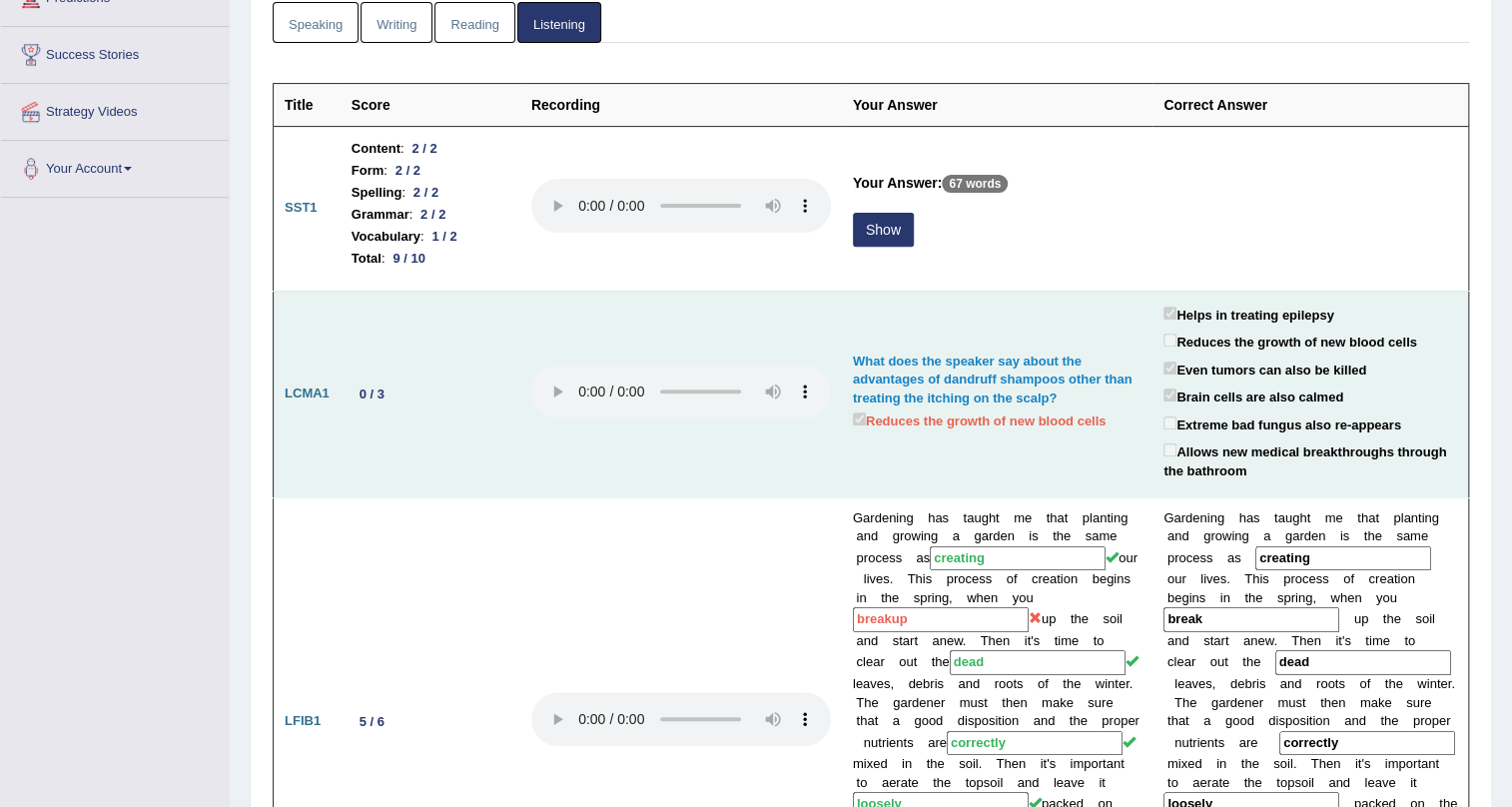 scroll, scrollTop: 0, scrollLeft: 0, axis: both 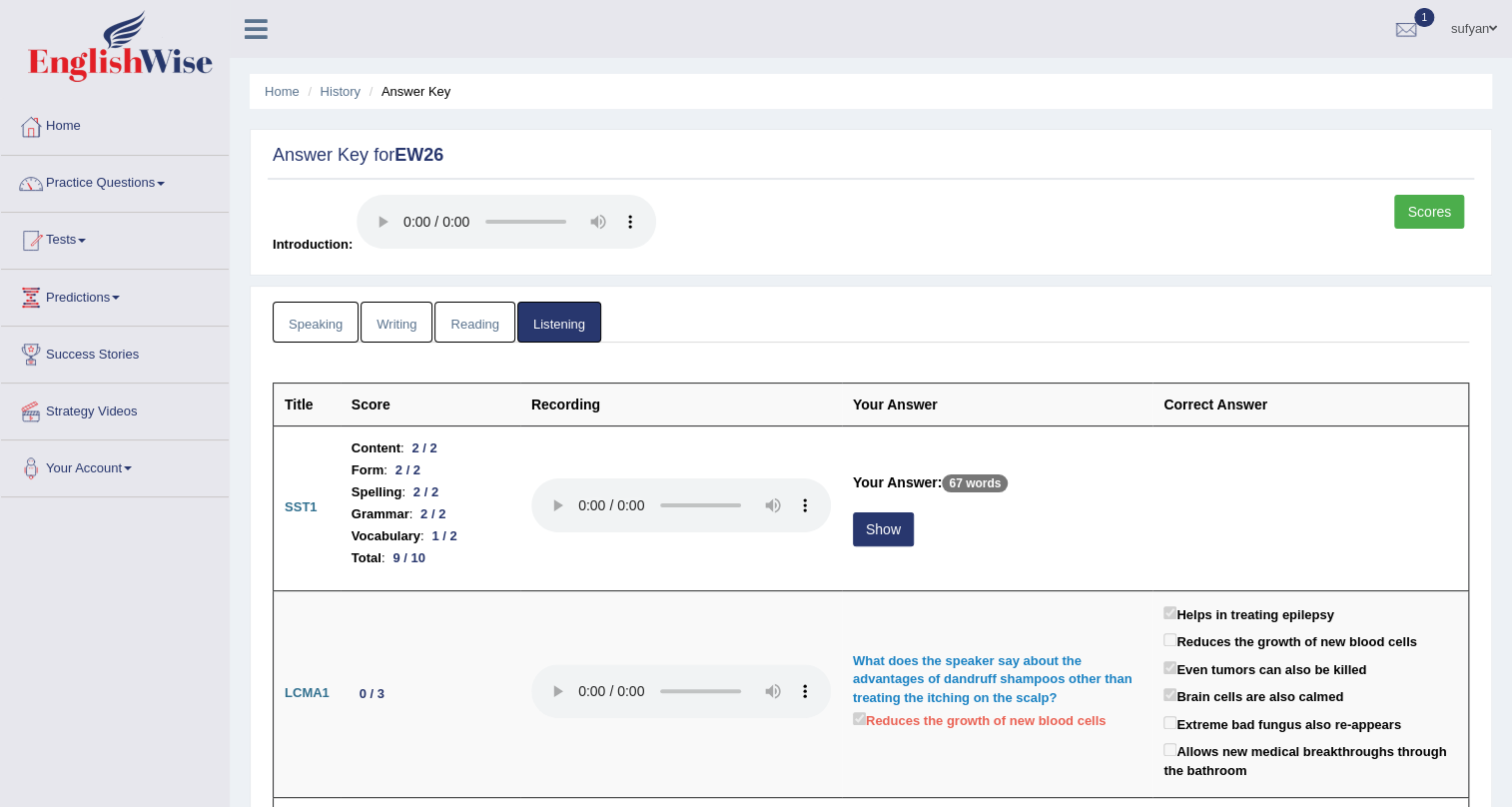 click on "Answer Key" at bounding box center [407, 91] 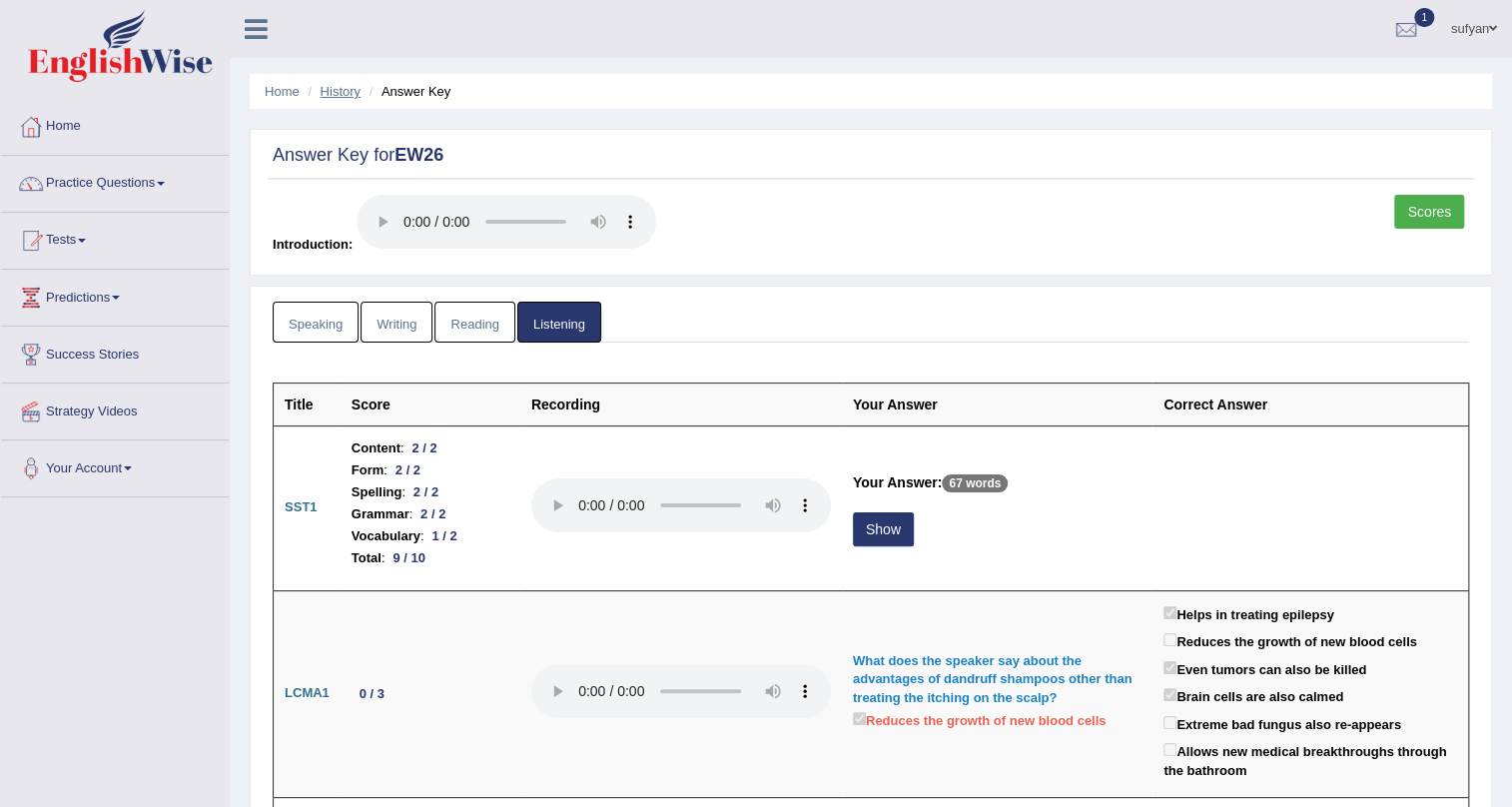click on "History" at bounding box center (341, 91) 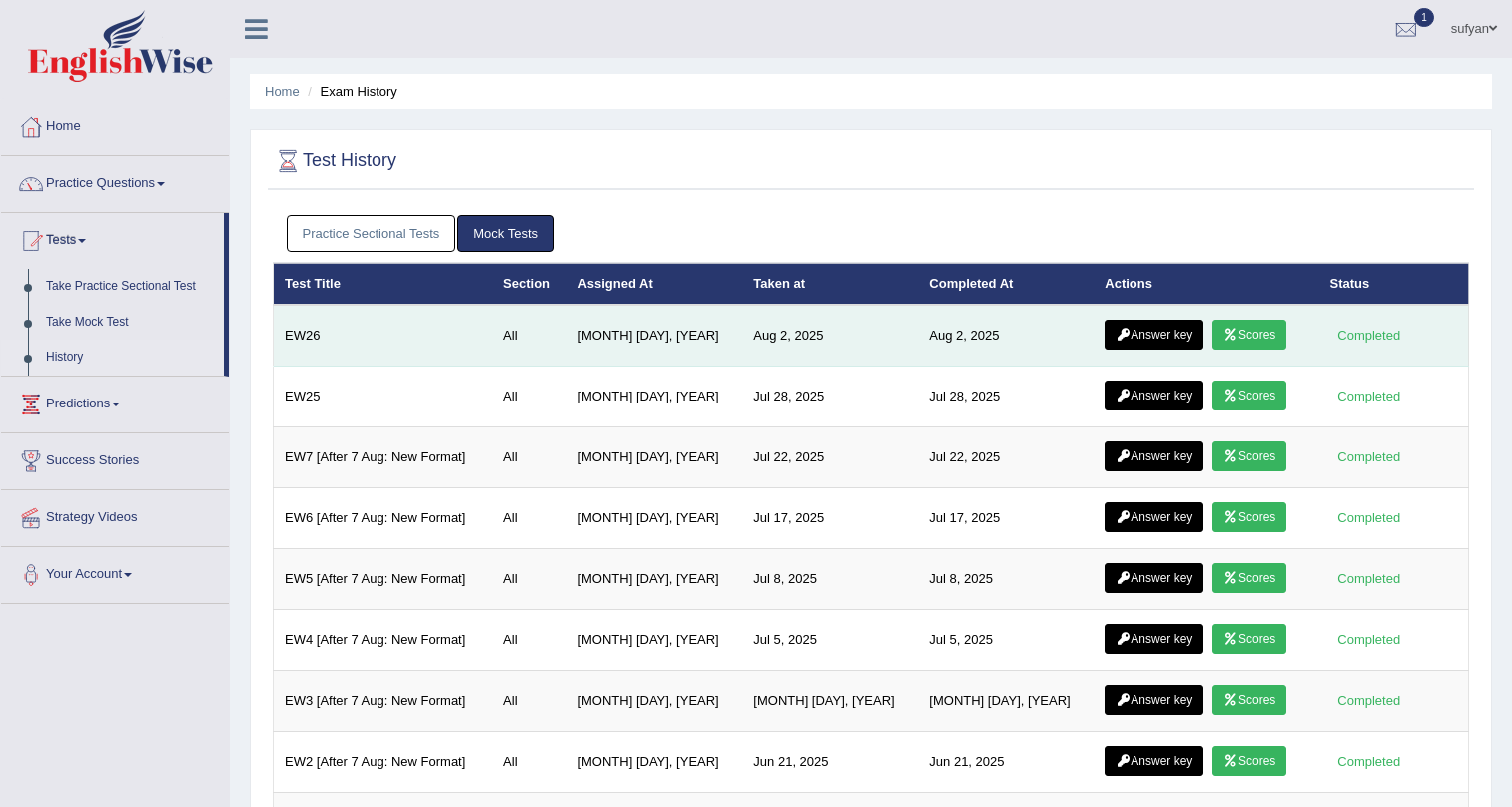 scroll, scrollTop: 0, scrollLeft: 0, axis: both 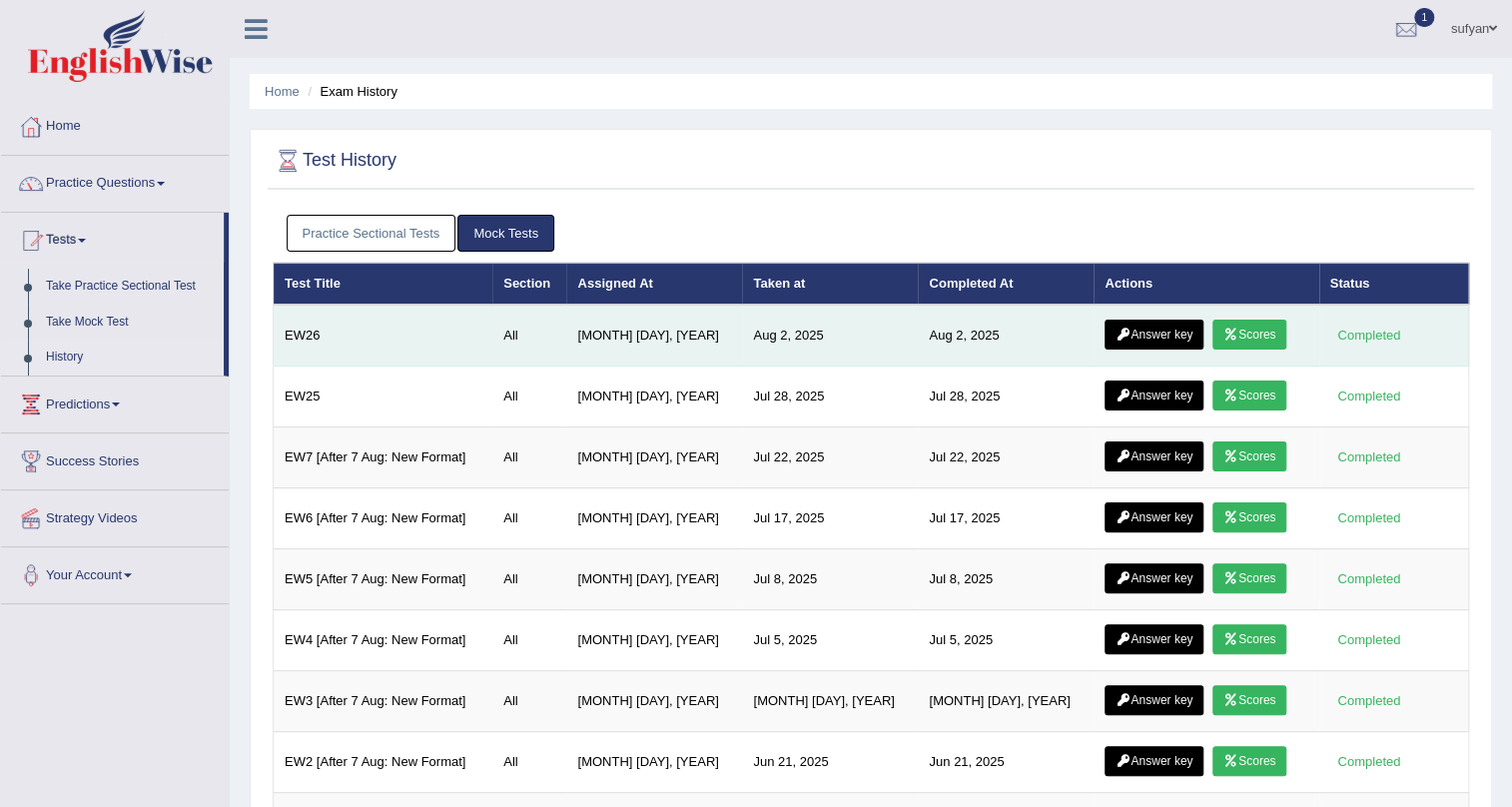 click on "Scores" at bounding box center (1249, 335) 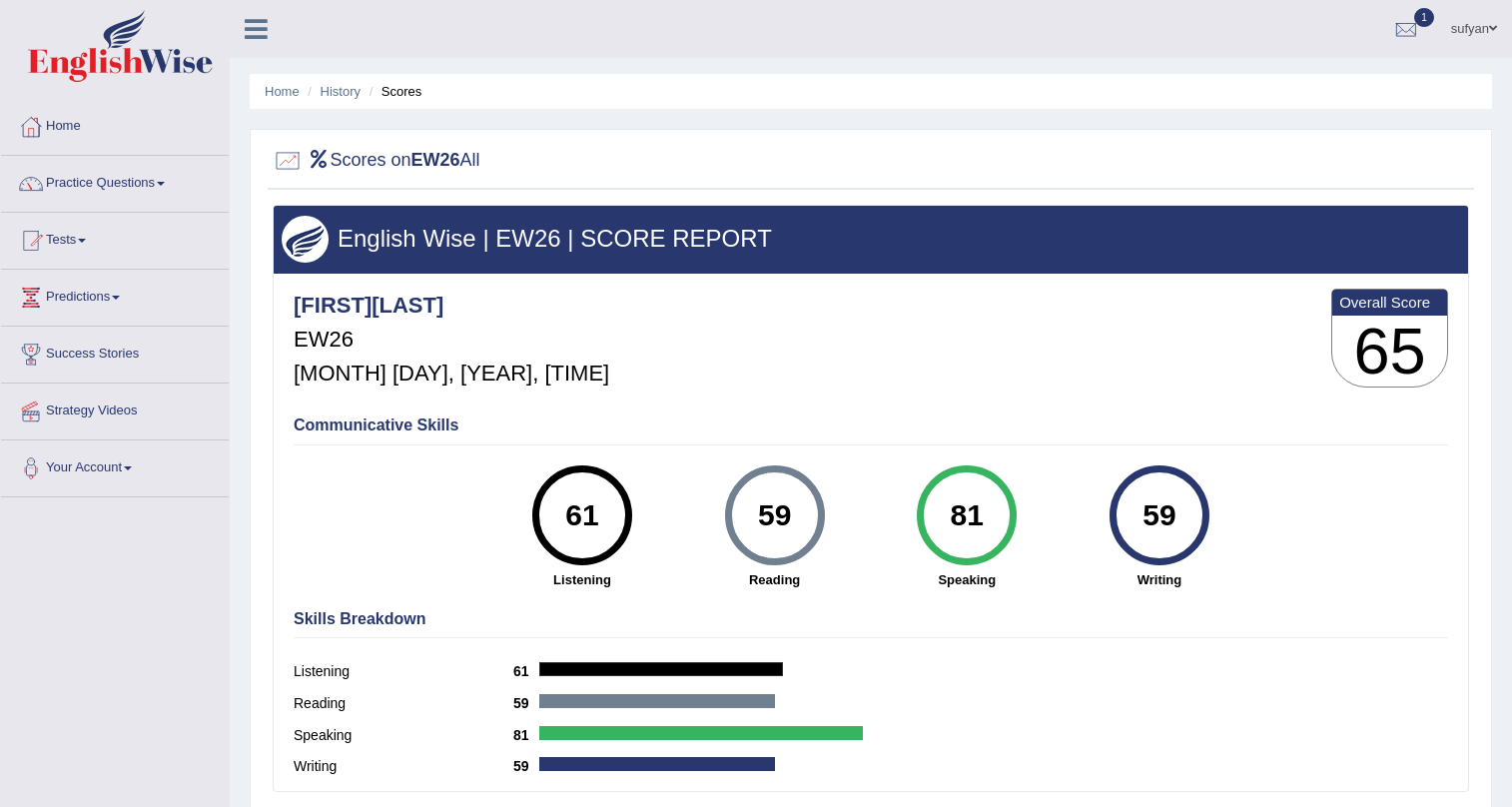 scroll, scrollTop: 0, scrollLeft: 0, axis: both 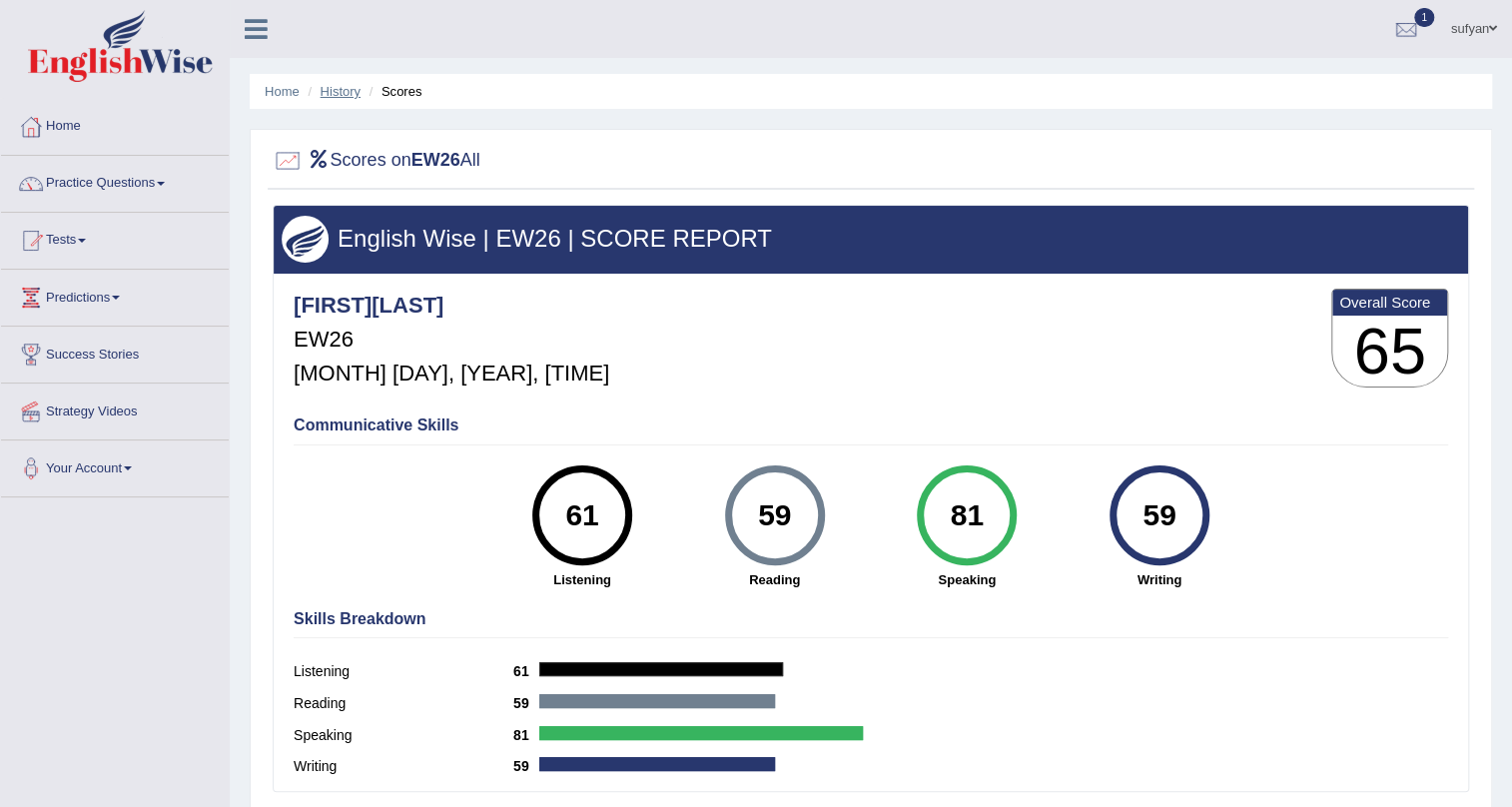 click on "History" at bounding box center [341, 91] 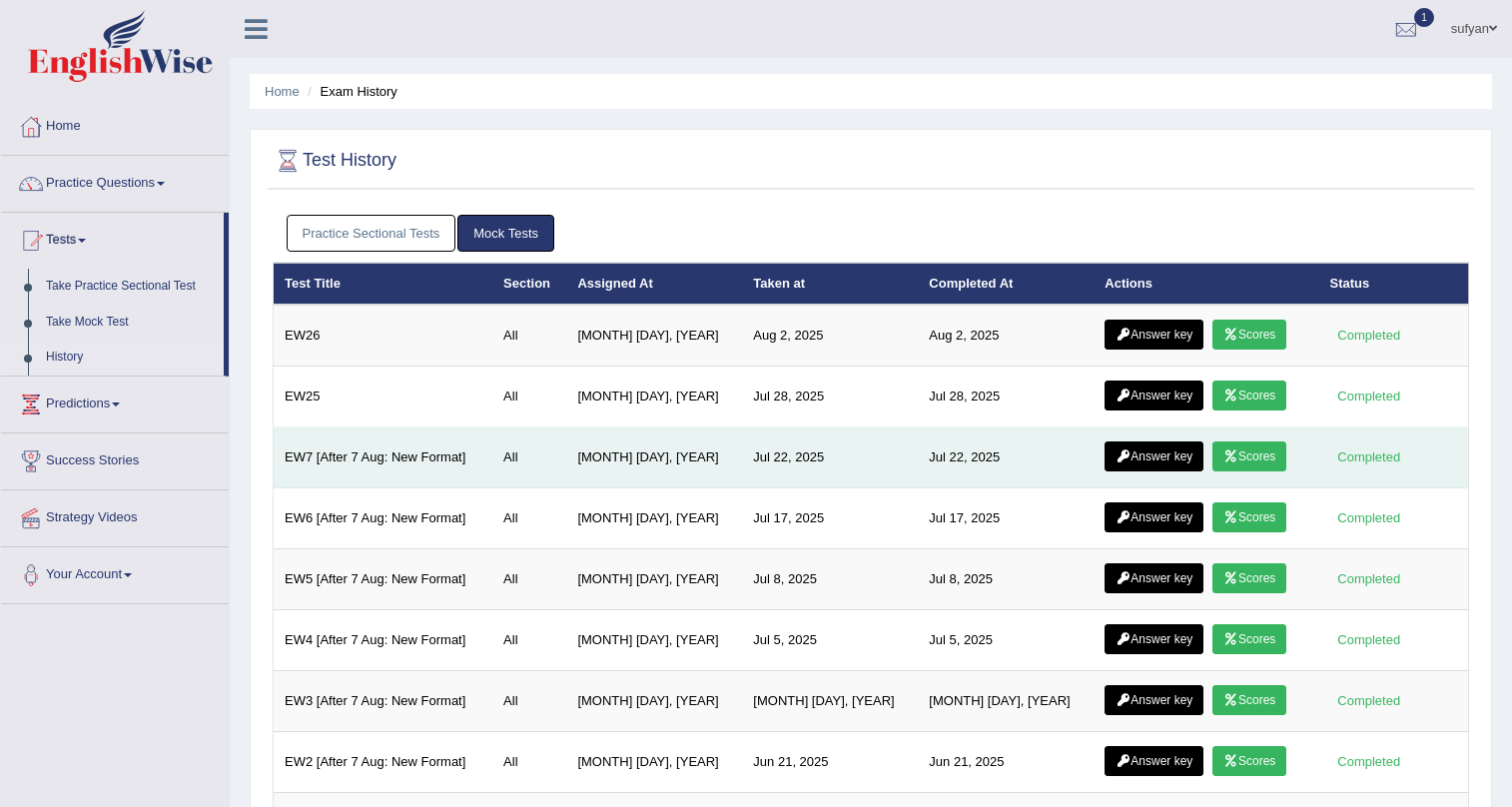 scroll, scrollTop: 241, scrollLeft: 0, axis: vertical 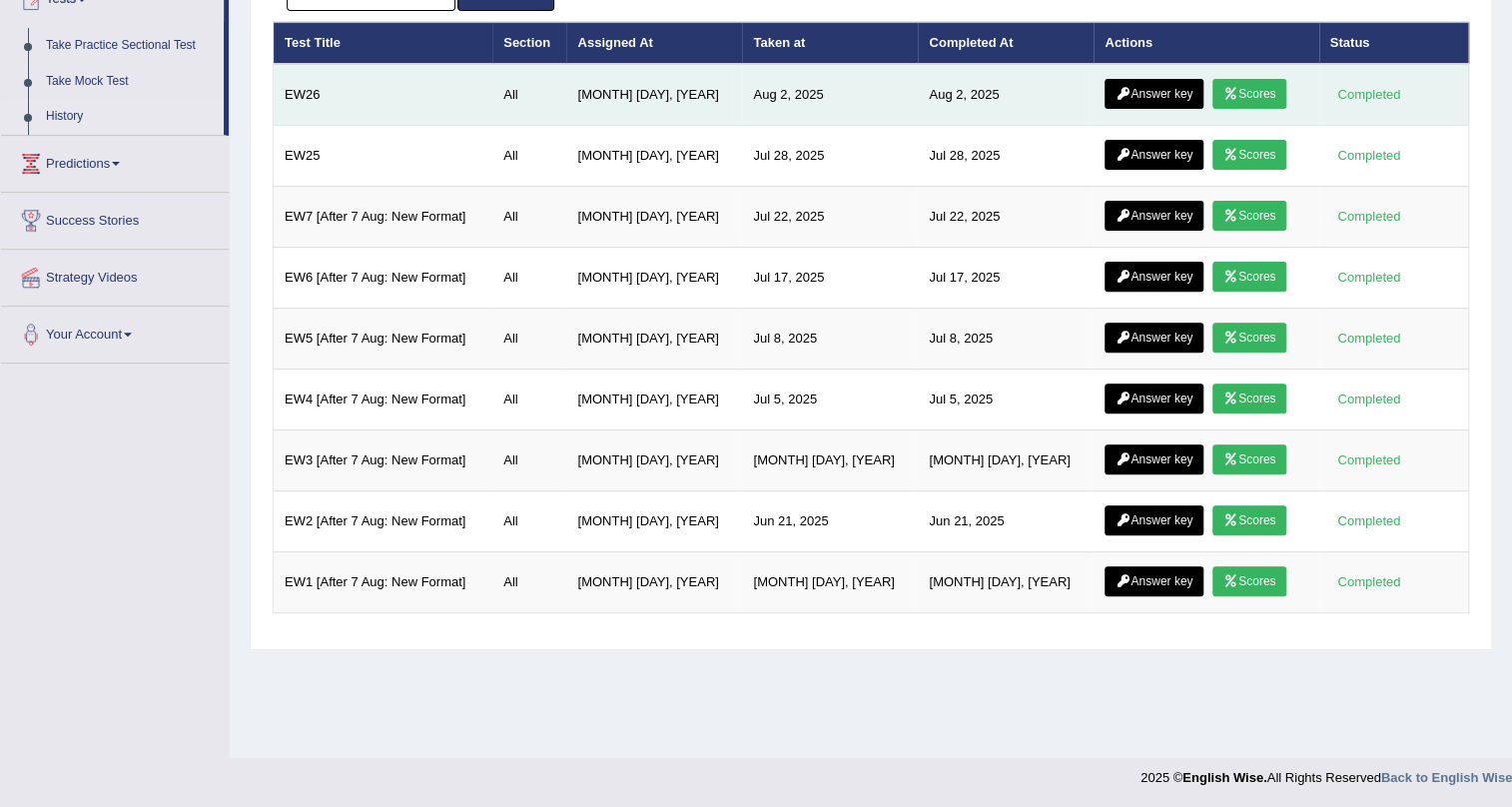 click at bounding box center (1123, 94) 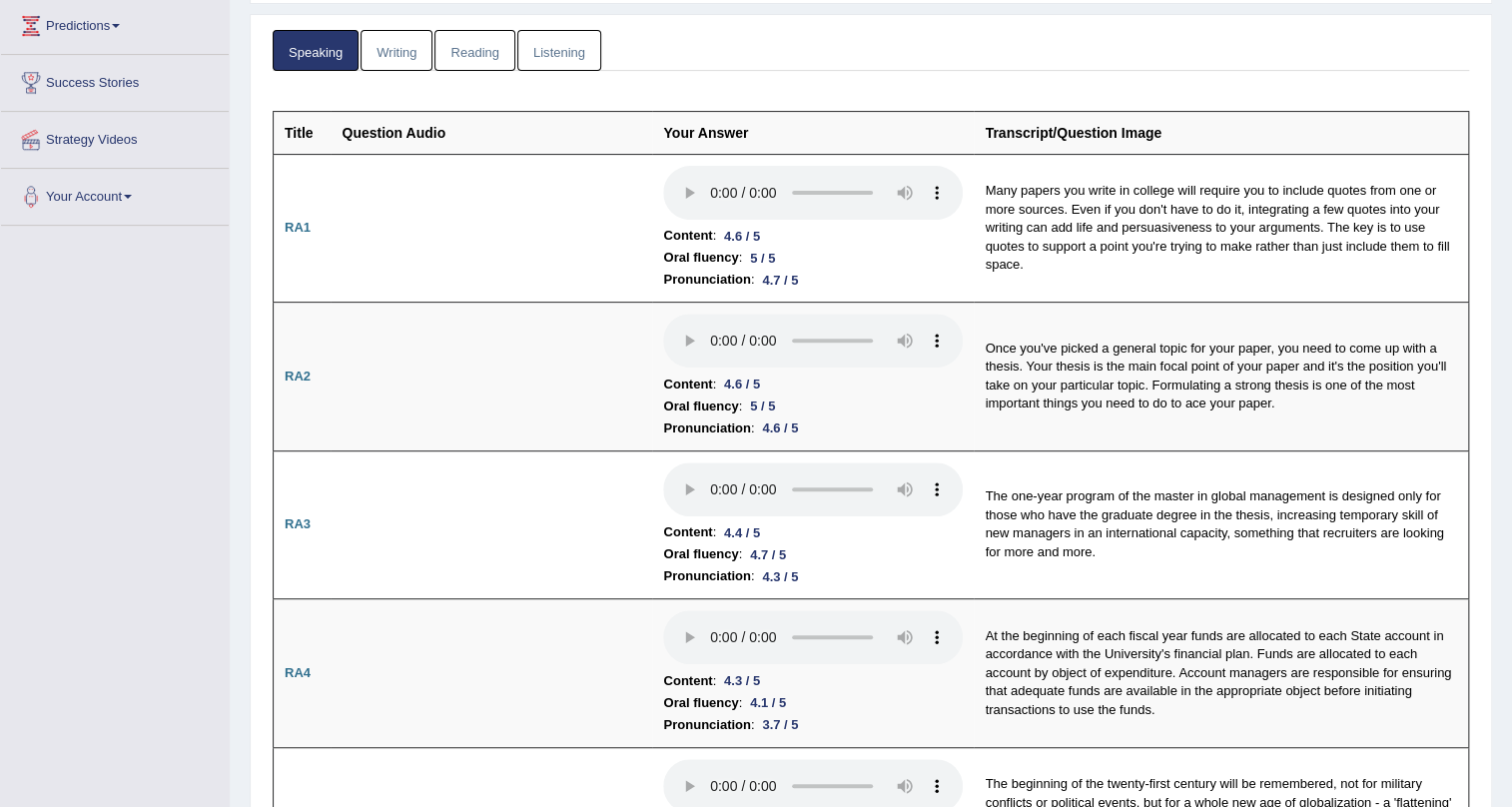 scroll, scrollTop: 431, scrollLeft: 0, axis: vertical 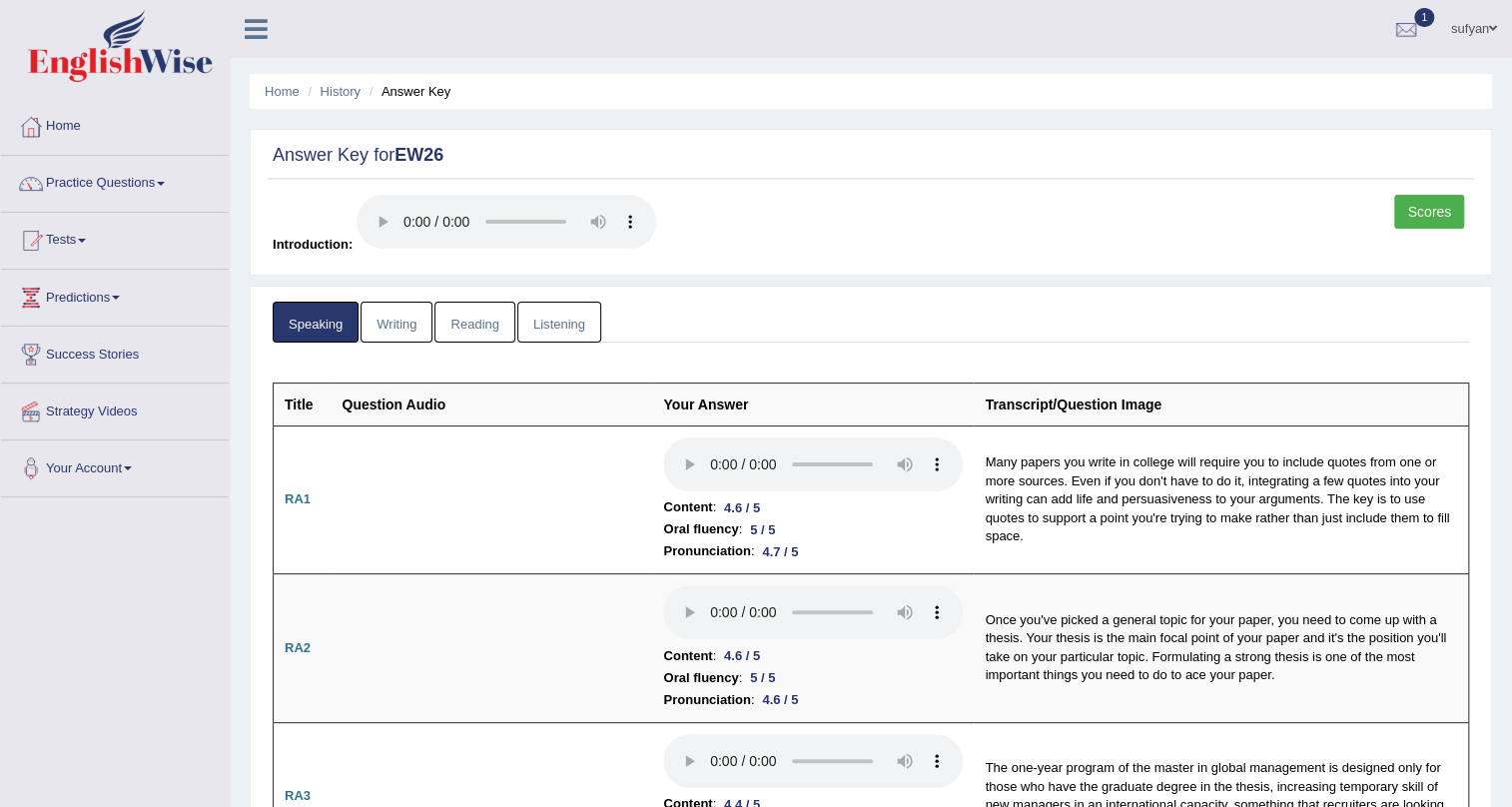 click on "Writing" at bounding box center [396, 322] 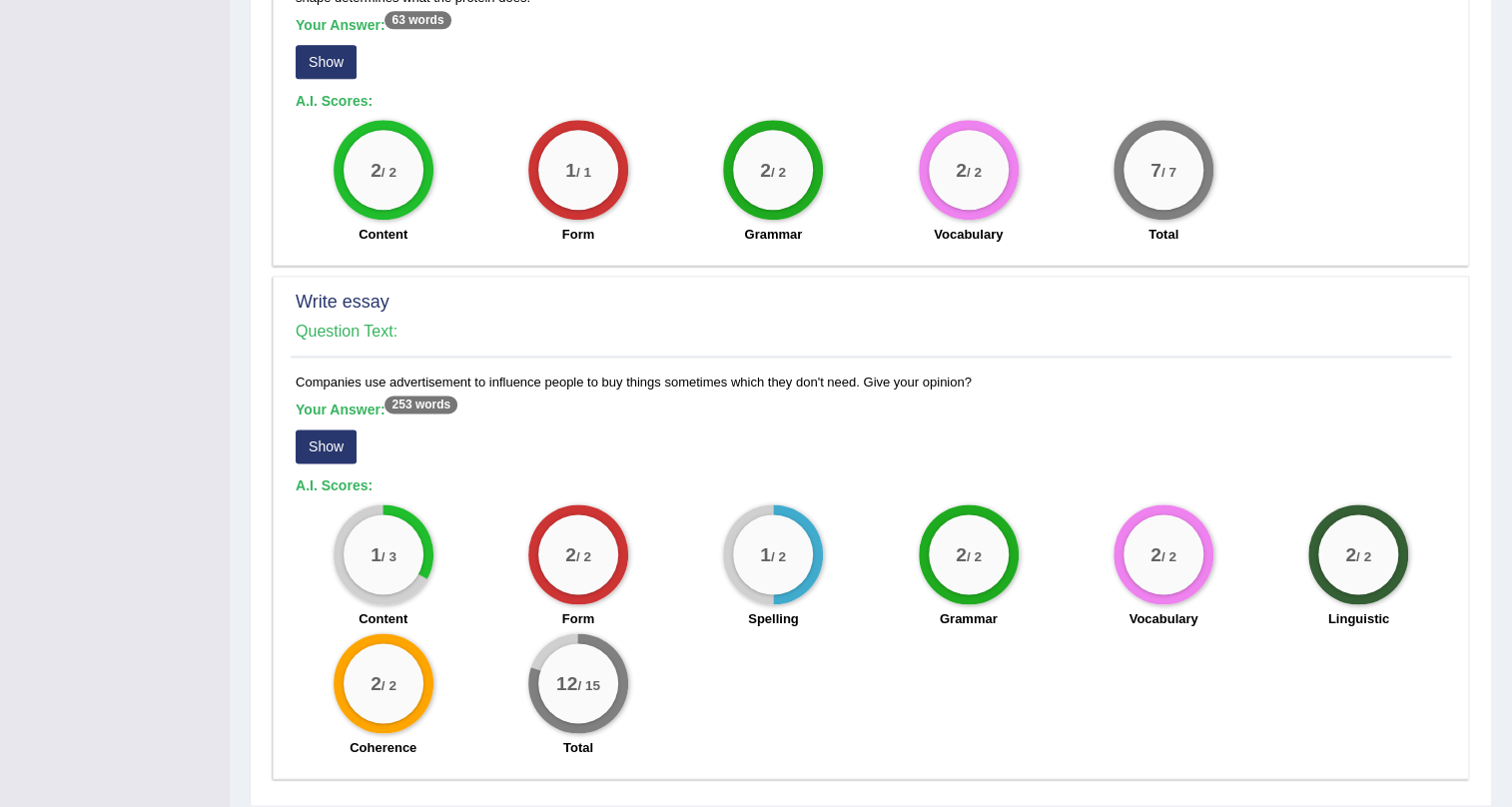 scroll, scrollTop: 1301, scrollLeft: 0, axis: vertical 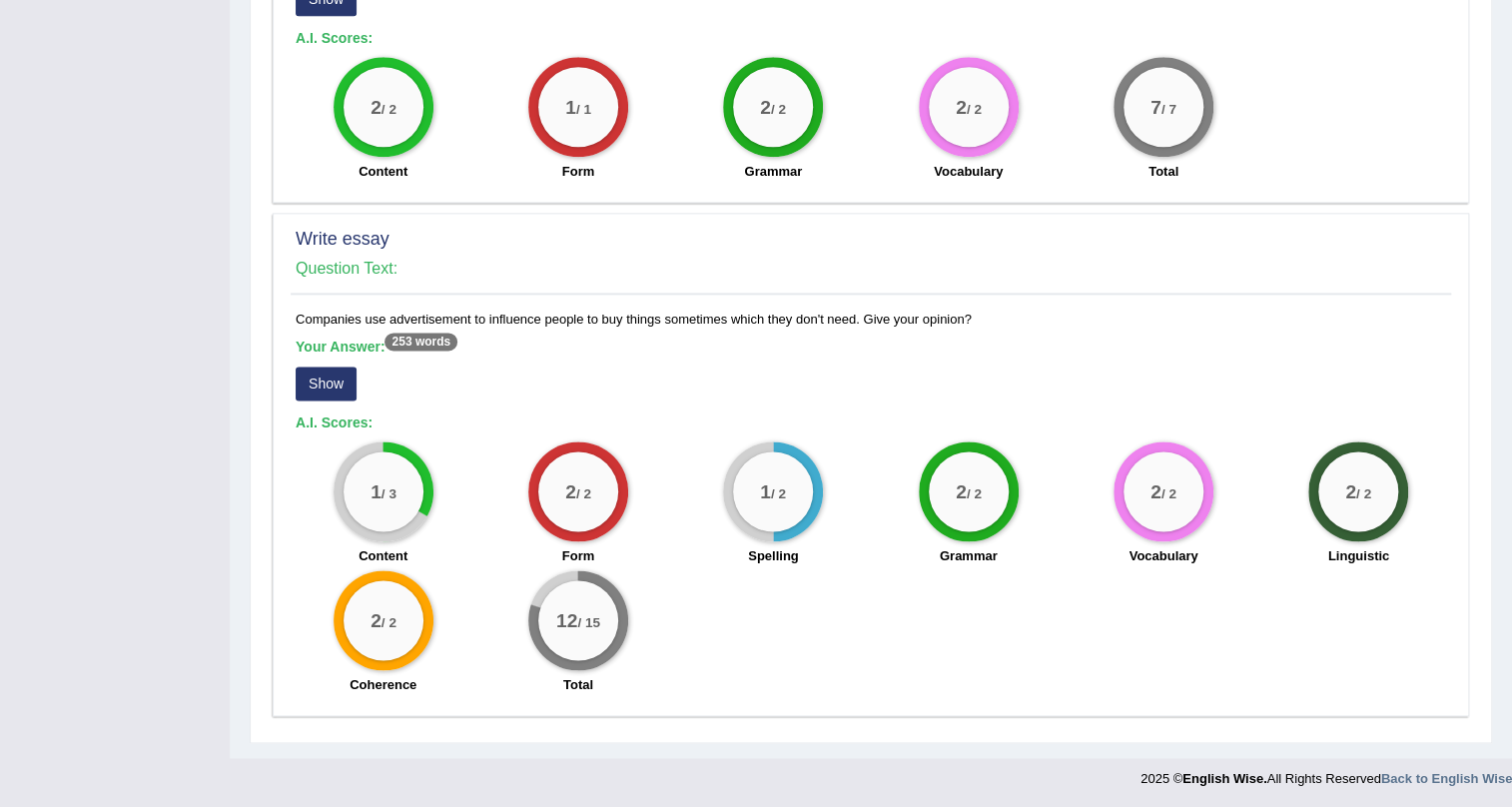 click on "Show" at bounding box center [326, 384] 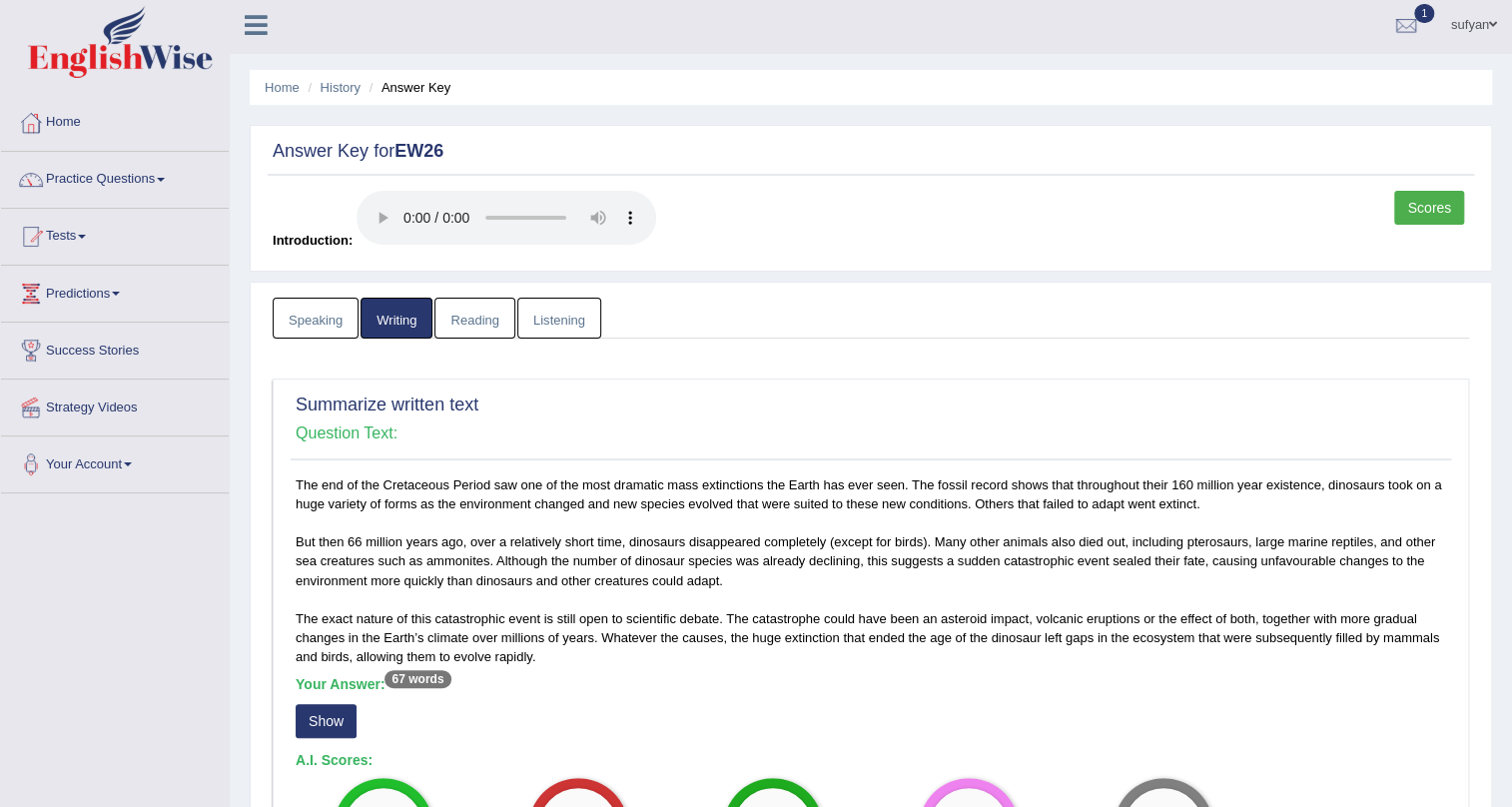 scroll, scrollTop: 0, scrollLeft: 0, axis: both 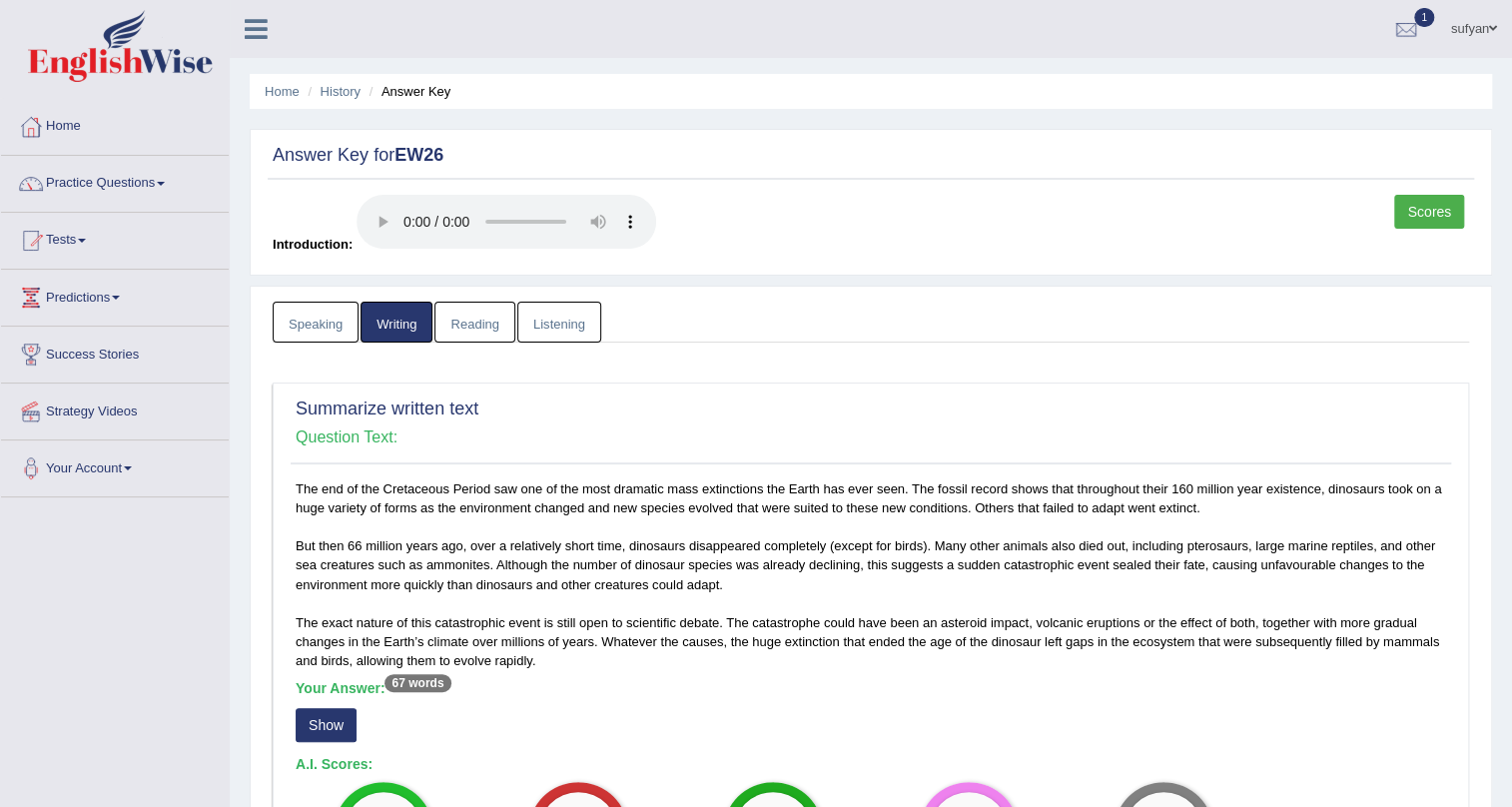 click on "Reading" at bounding box center [474, 322] 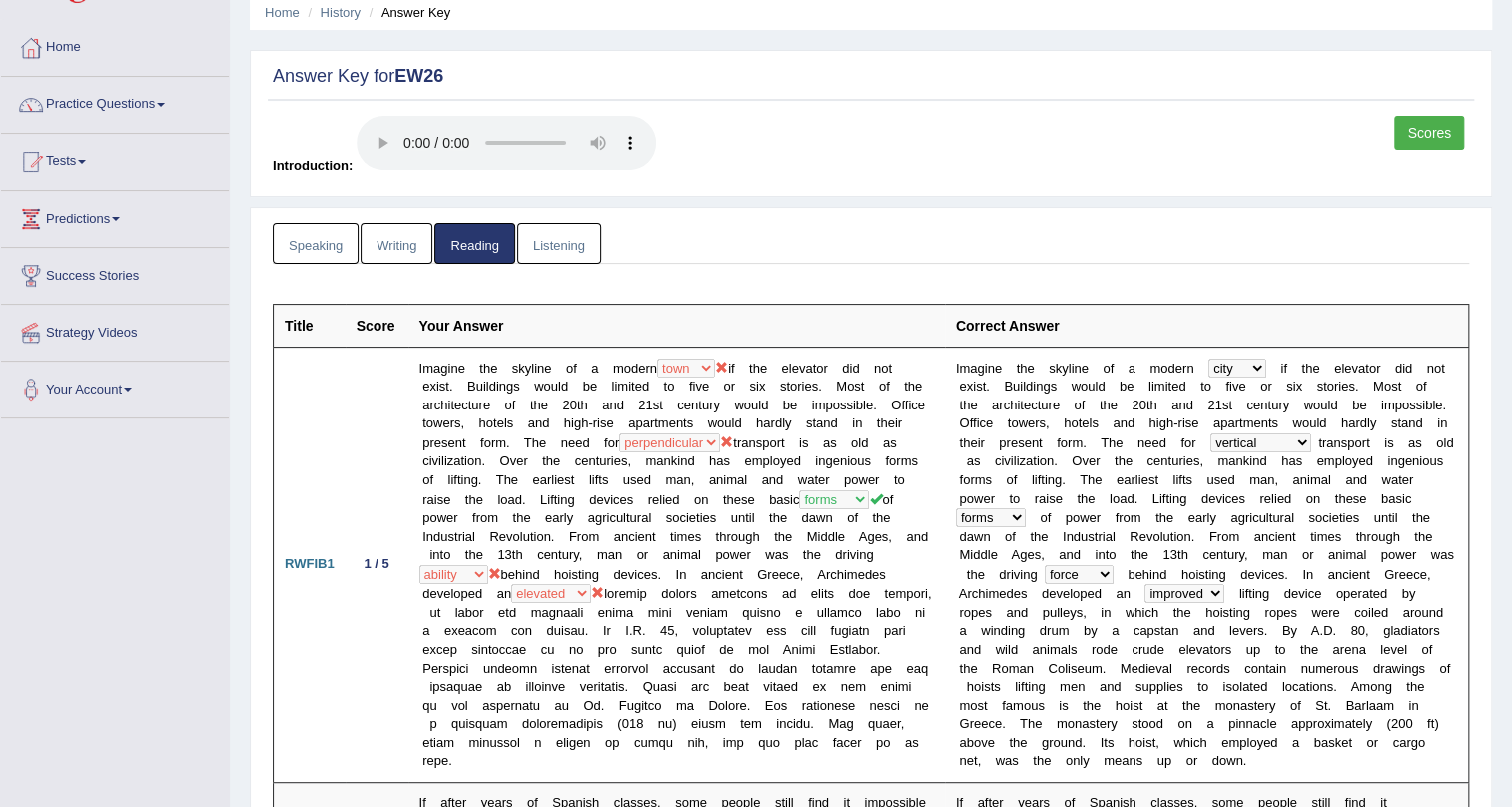 scroll, scrollTop: 0, scrollLeft: 0, axis: both 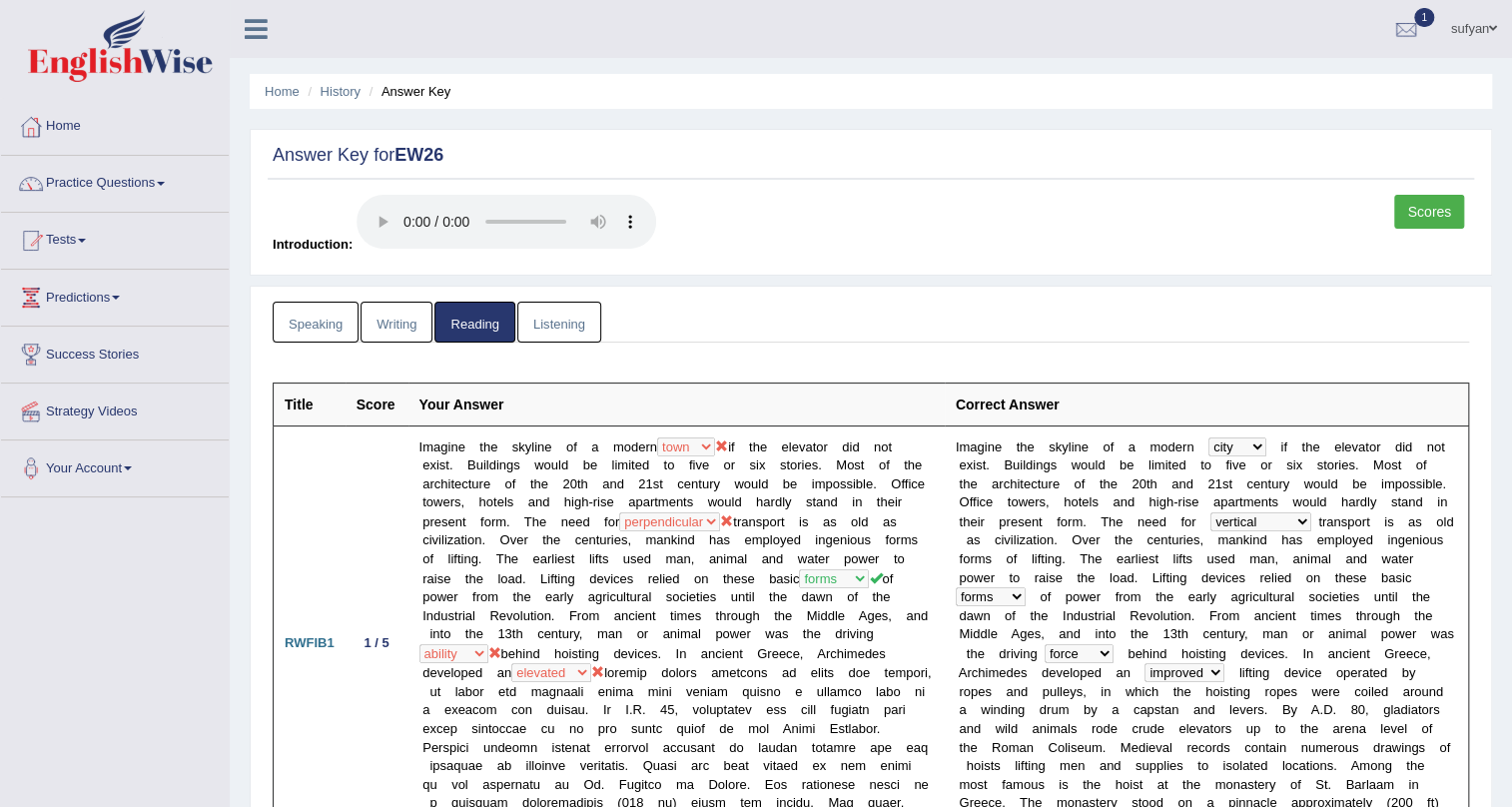 click on "Listening" at bounding box center (559, 322) 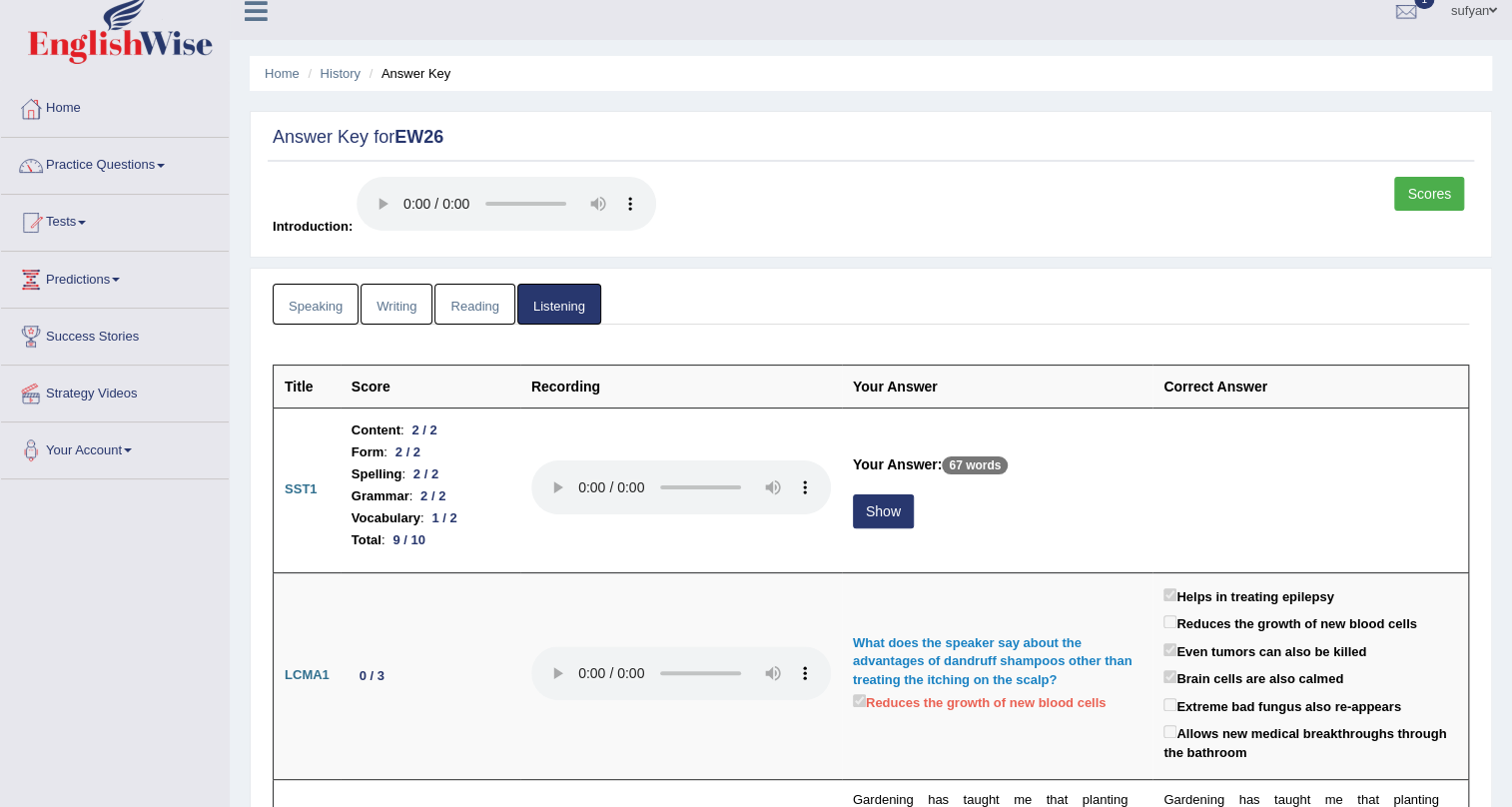 scroll, scrollTop: 0, scrollLeft: 0, axis: both 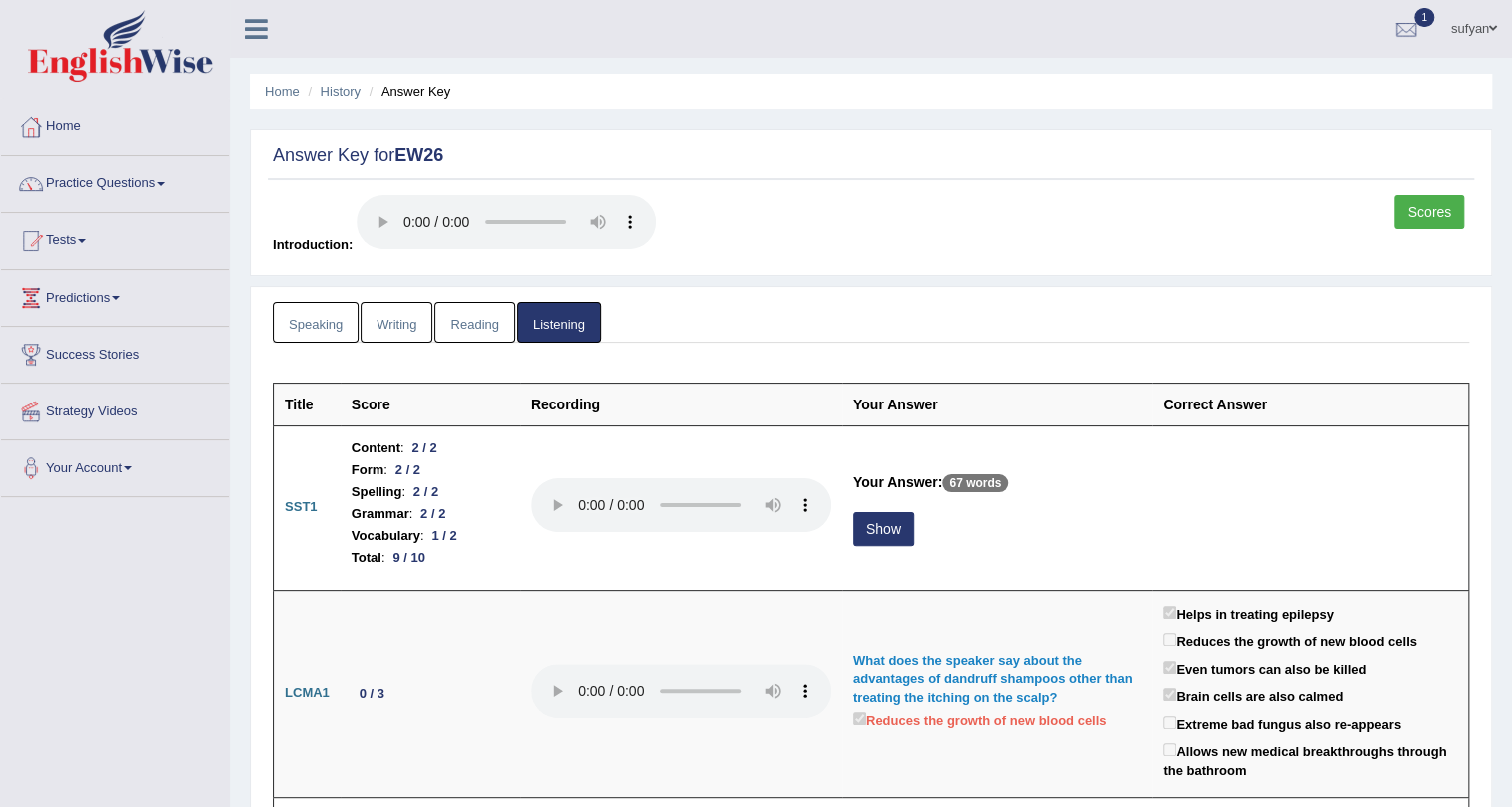 click on "Reading" at bounding box center [474, 322] 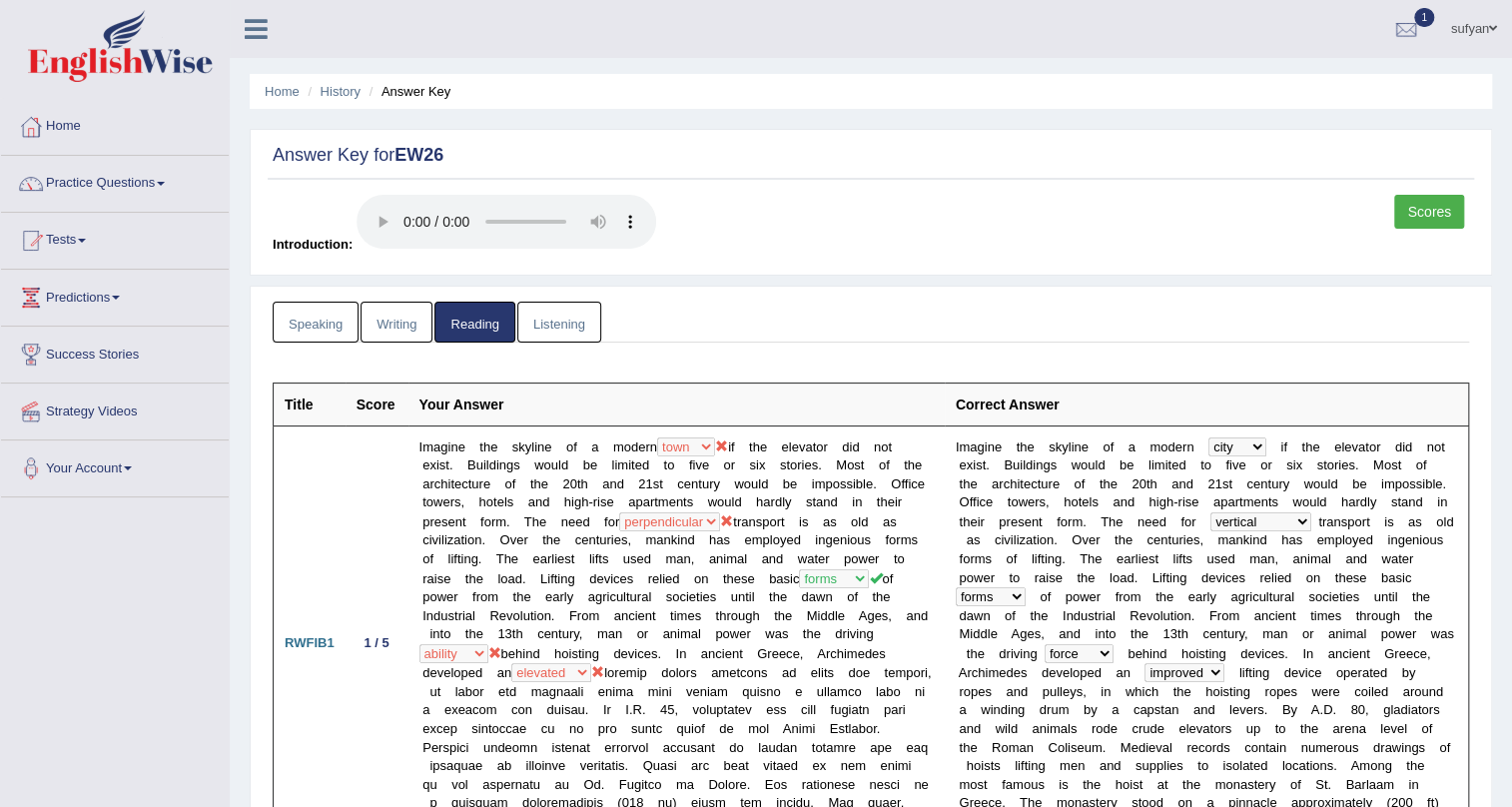 click on "Speaking" at bounding box center (316, 322) 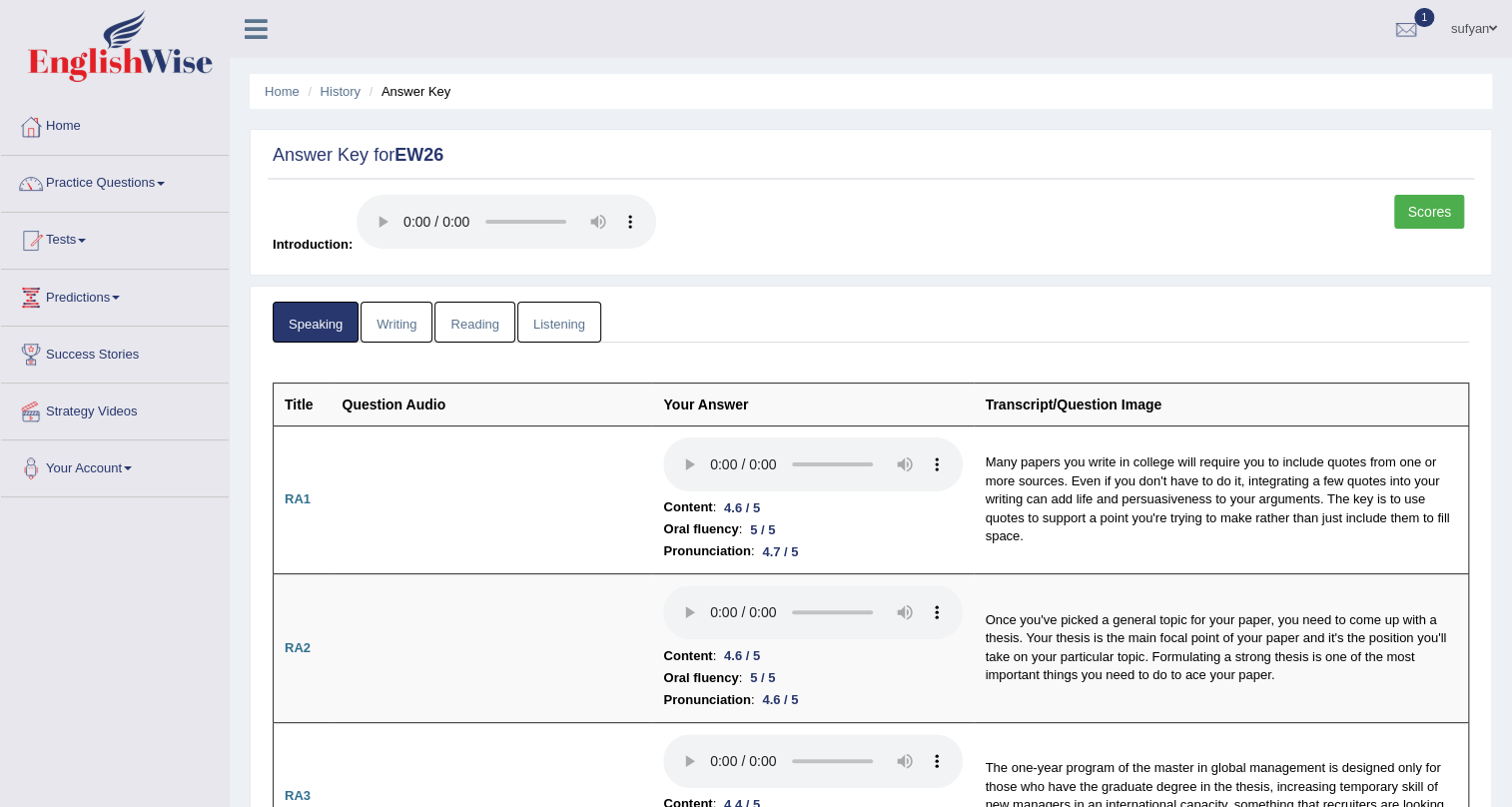 click on "Listening" at bounding box center (559, 322) 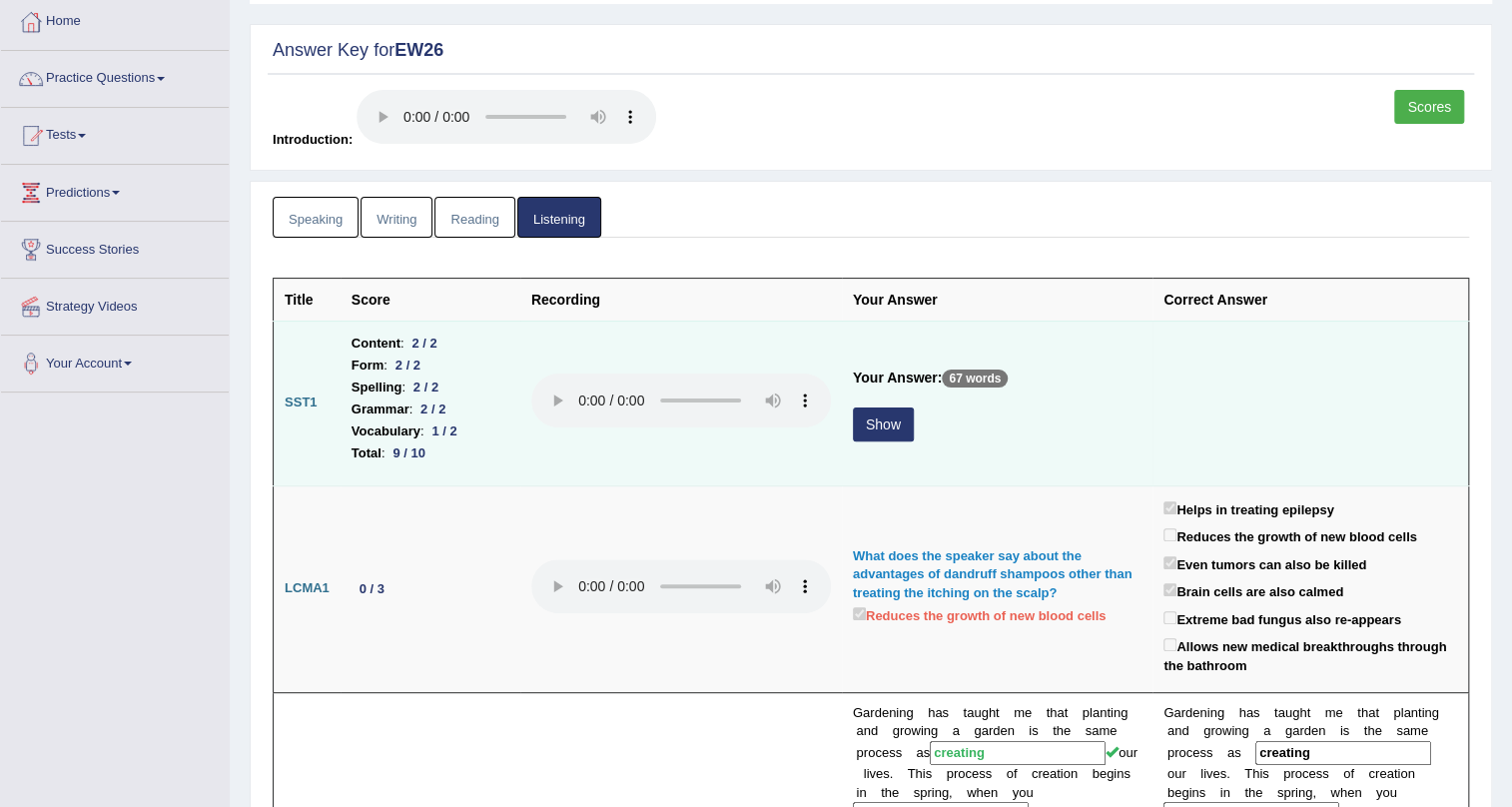 scroll, scrollTop: 0, scrollLeft: 0, axis: both 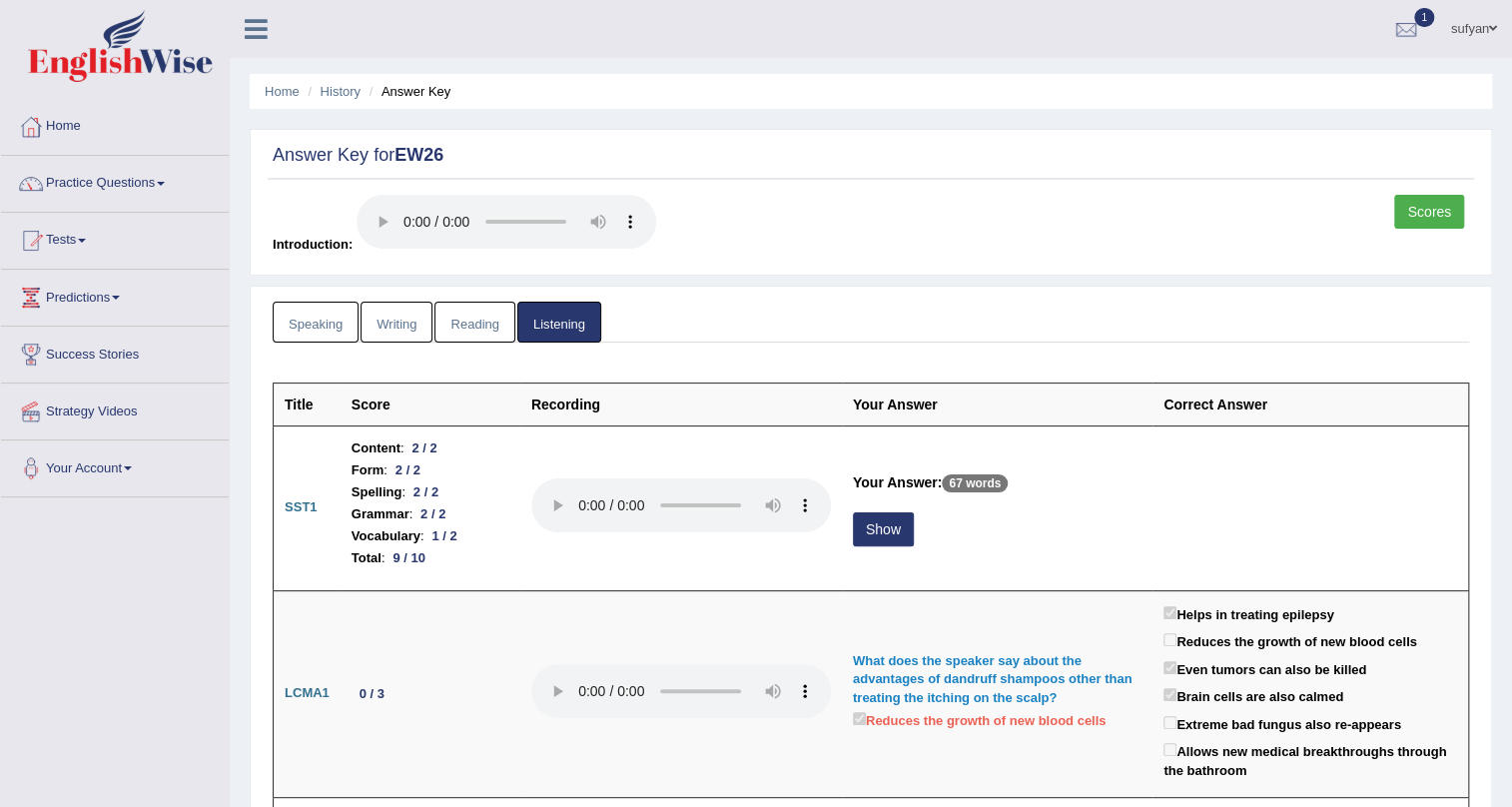 click on "Scores" at bounding box center [1429, 212] 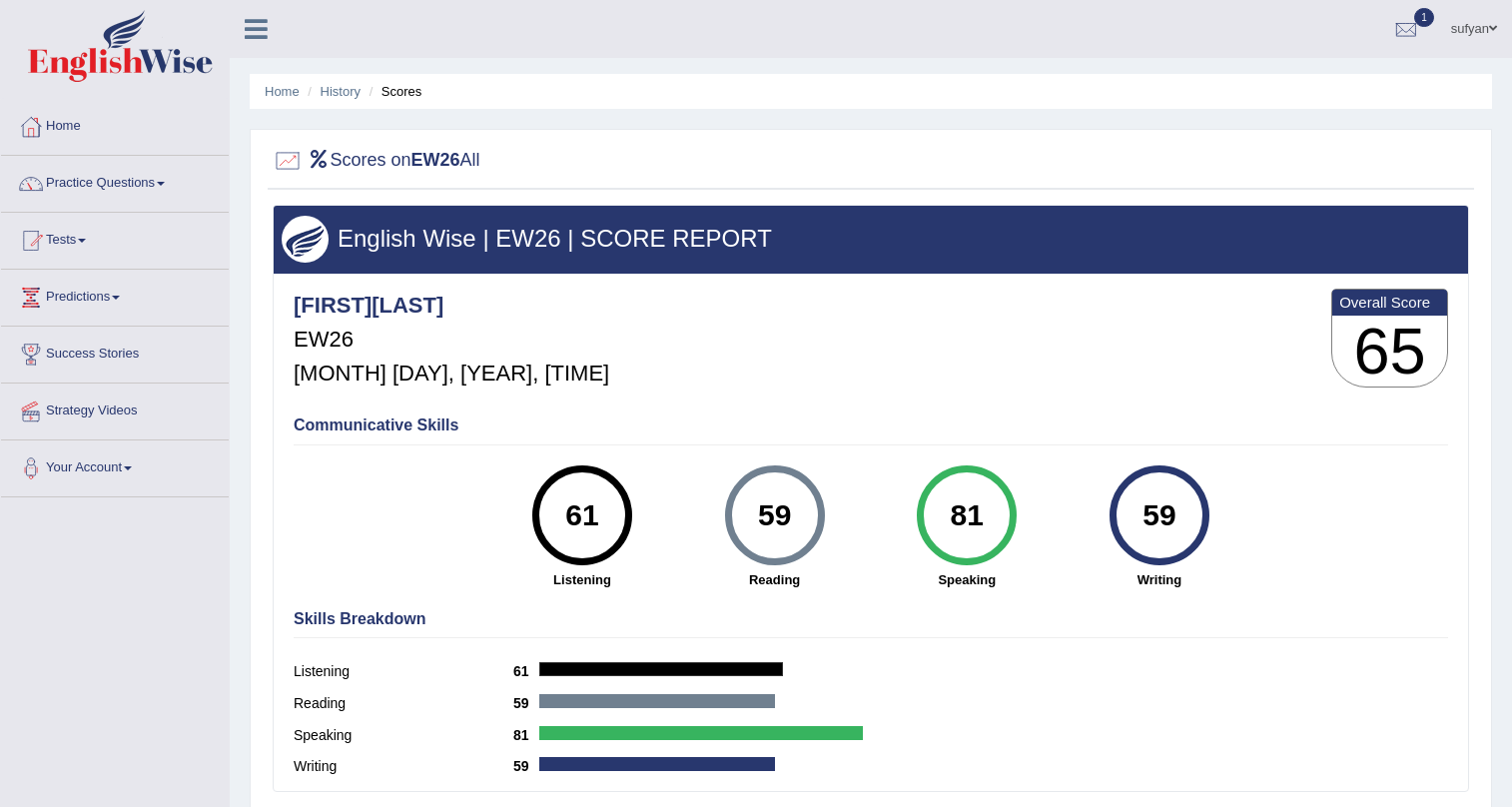 scroll, scrollTop: 0, scrollLeft: 0, axis: both 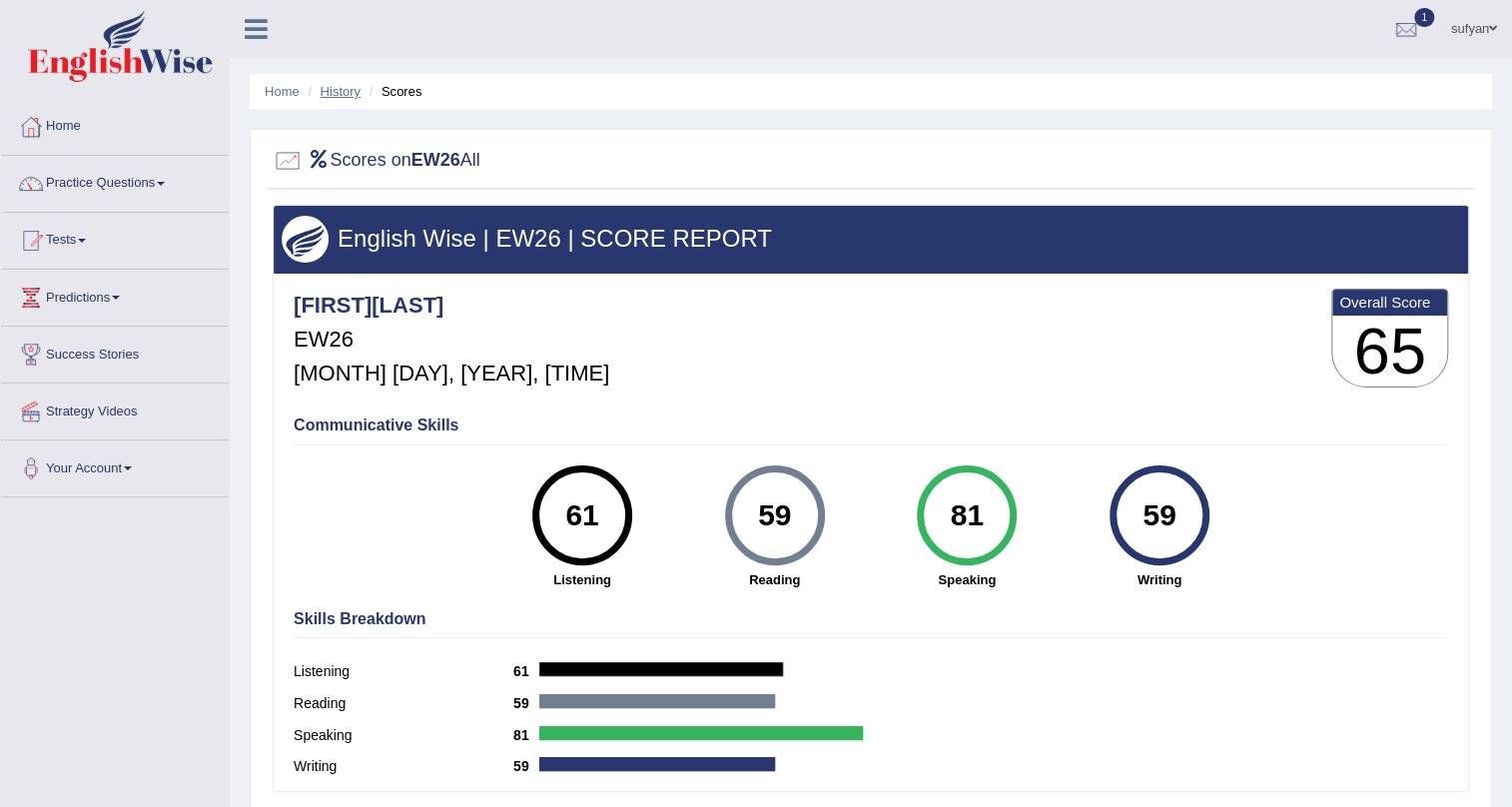 click on "History" at bounding box center (341, 91) 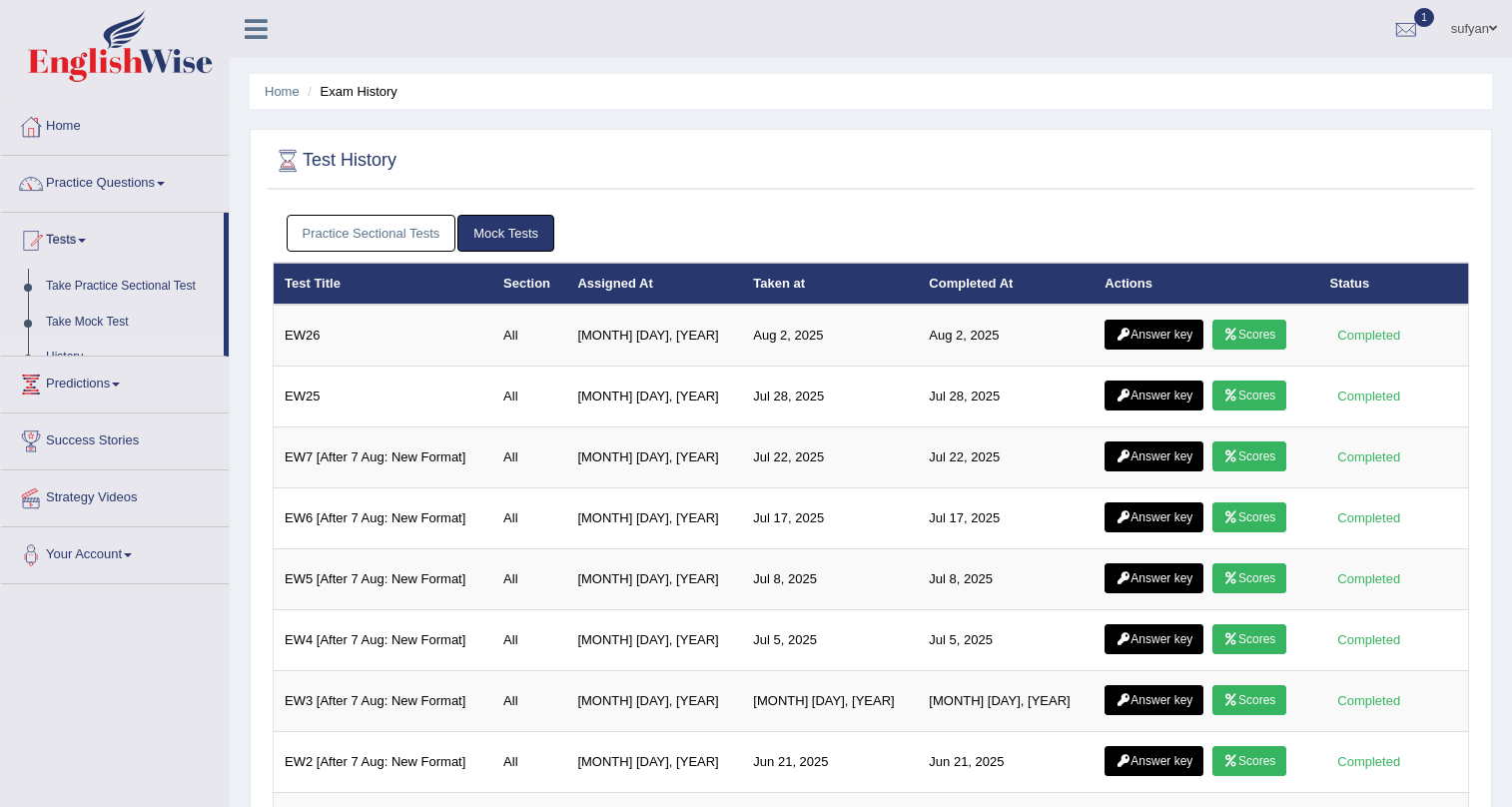 scroll, scrollTop: 241, scrollLeft: 0, axis: vertical 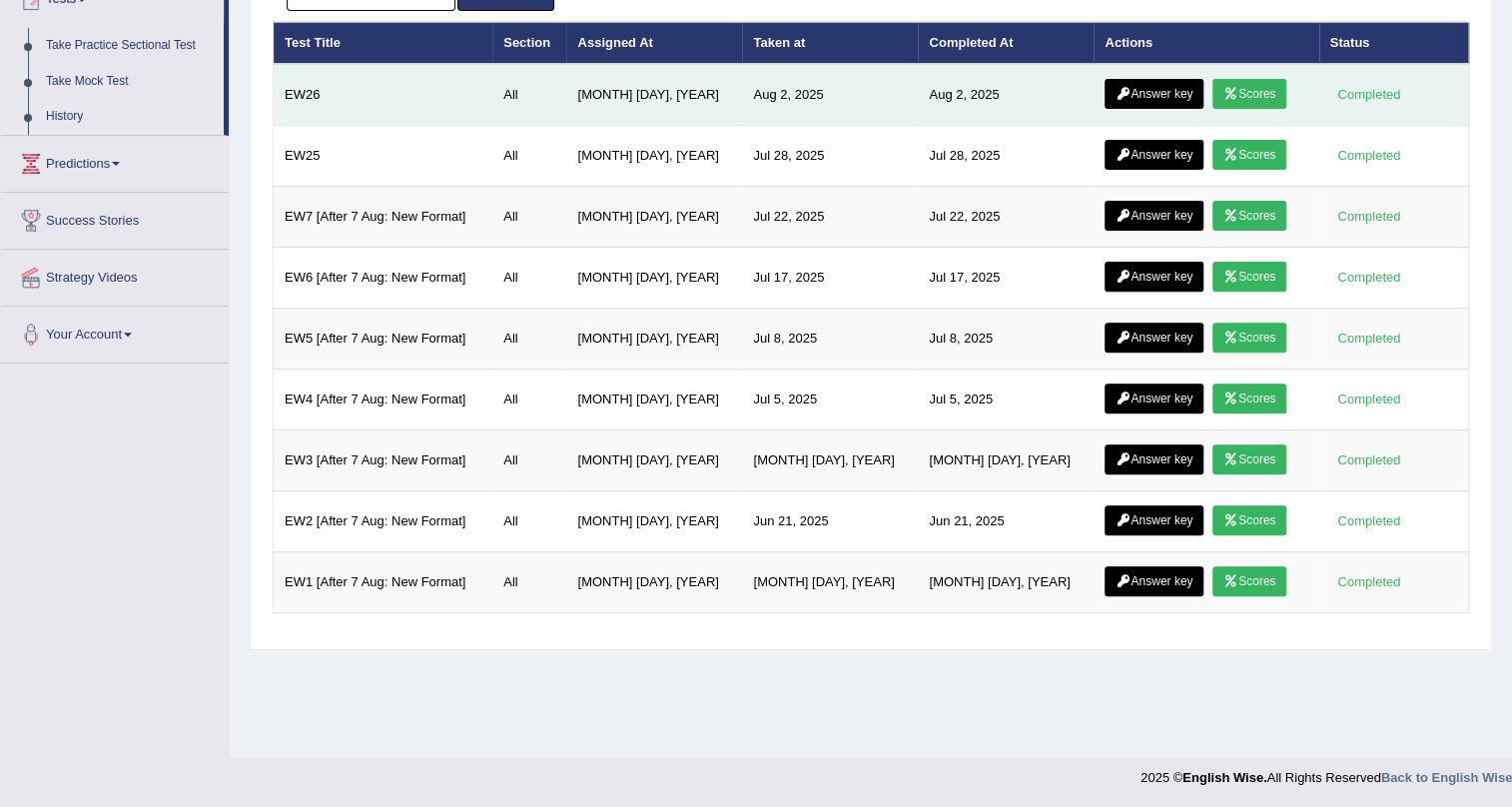 click on "Answer key" at bounding box center (1153, 94) 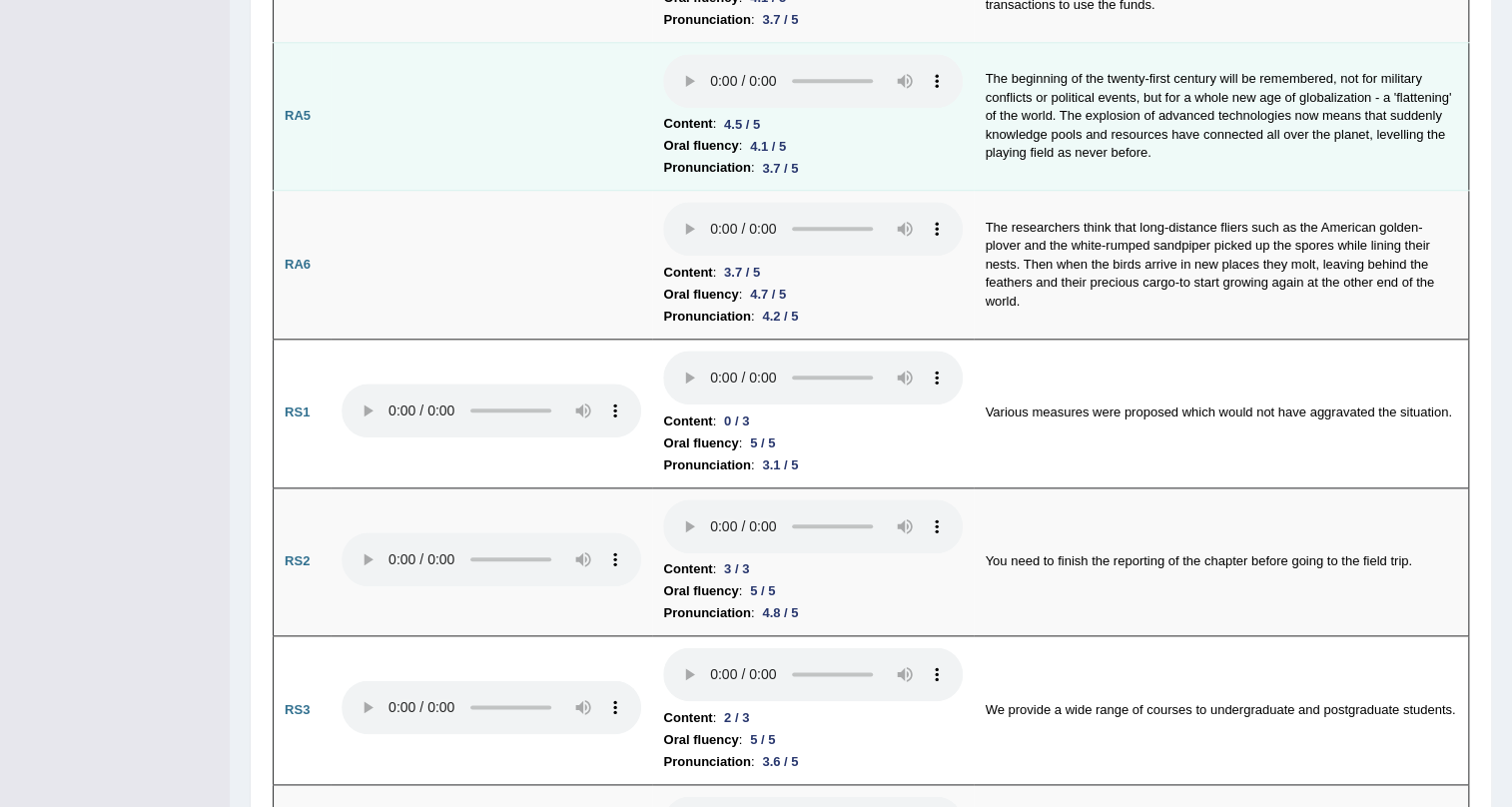 scroll, scrollTop: 926, scrollLeft: 0, axis: vertical 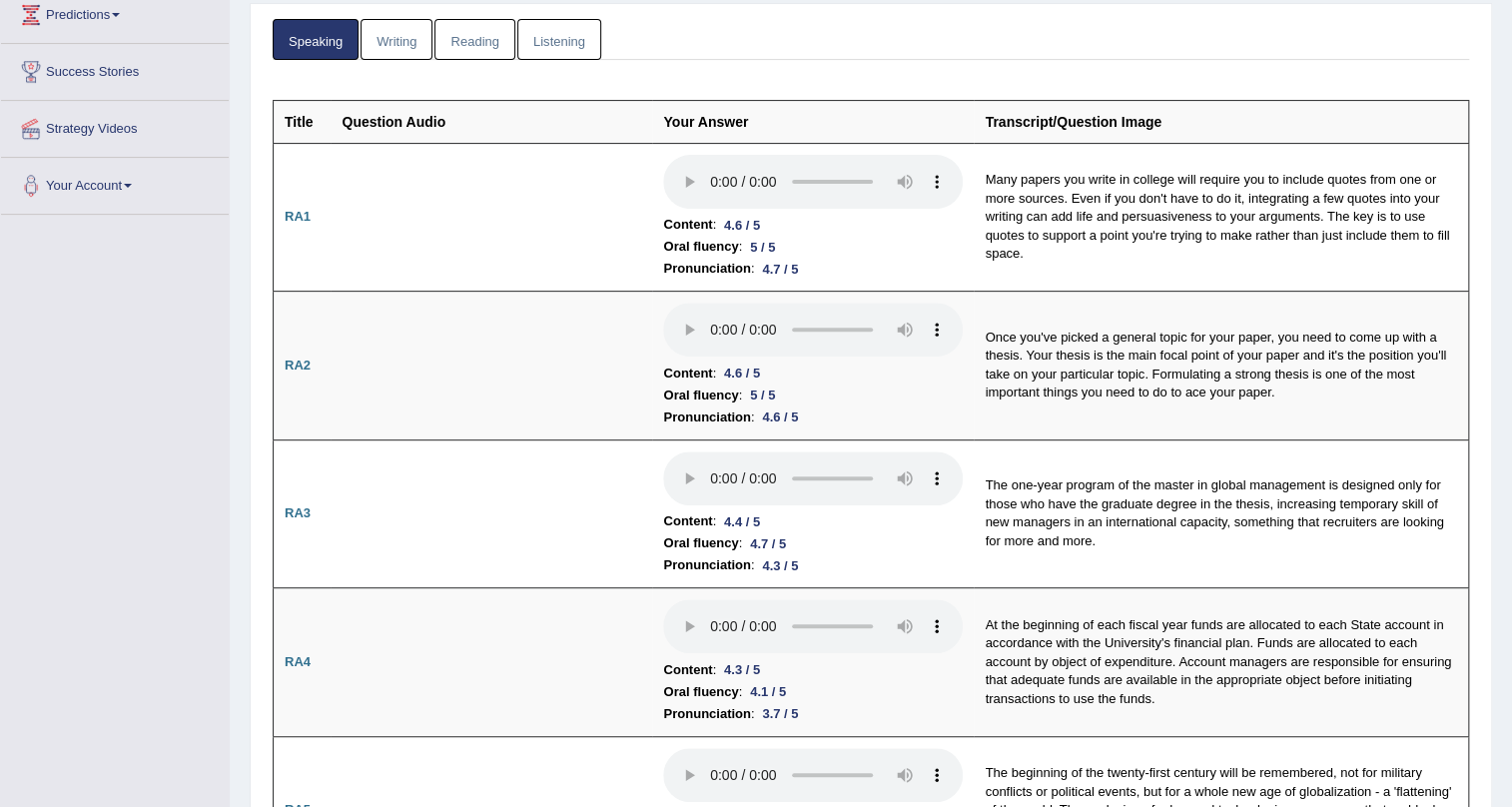 click on "Reading" at bounding box center (474, 39) 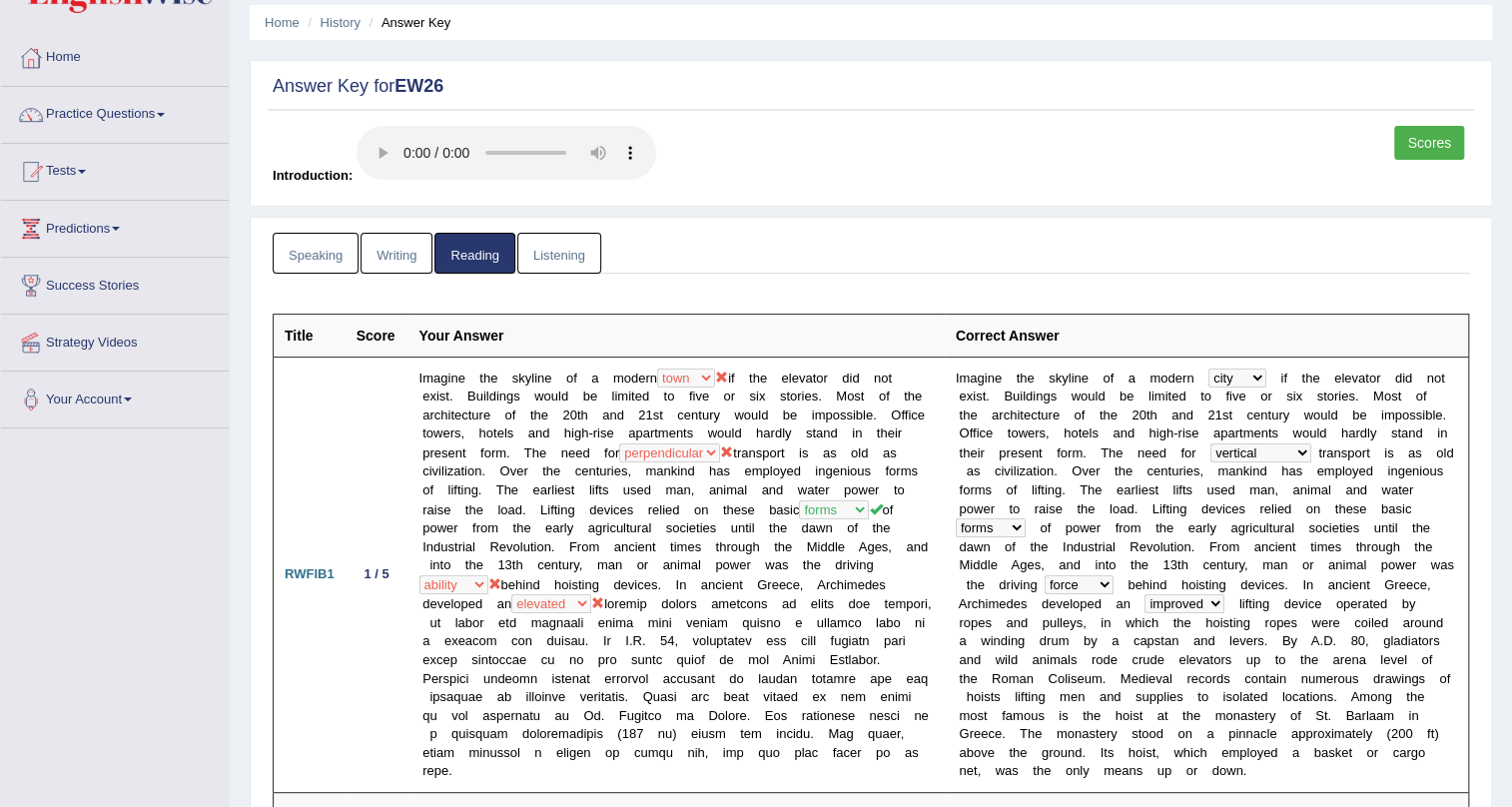 scroll, scrollTop: 52, scrollLeft: 0, axis: vertical 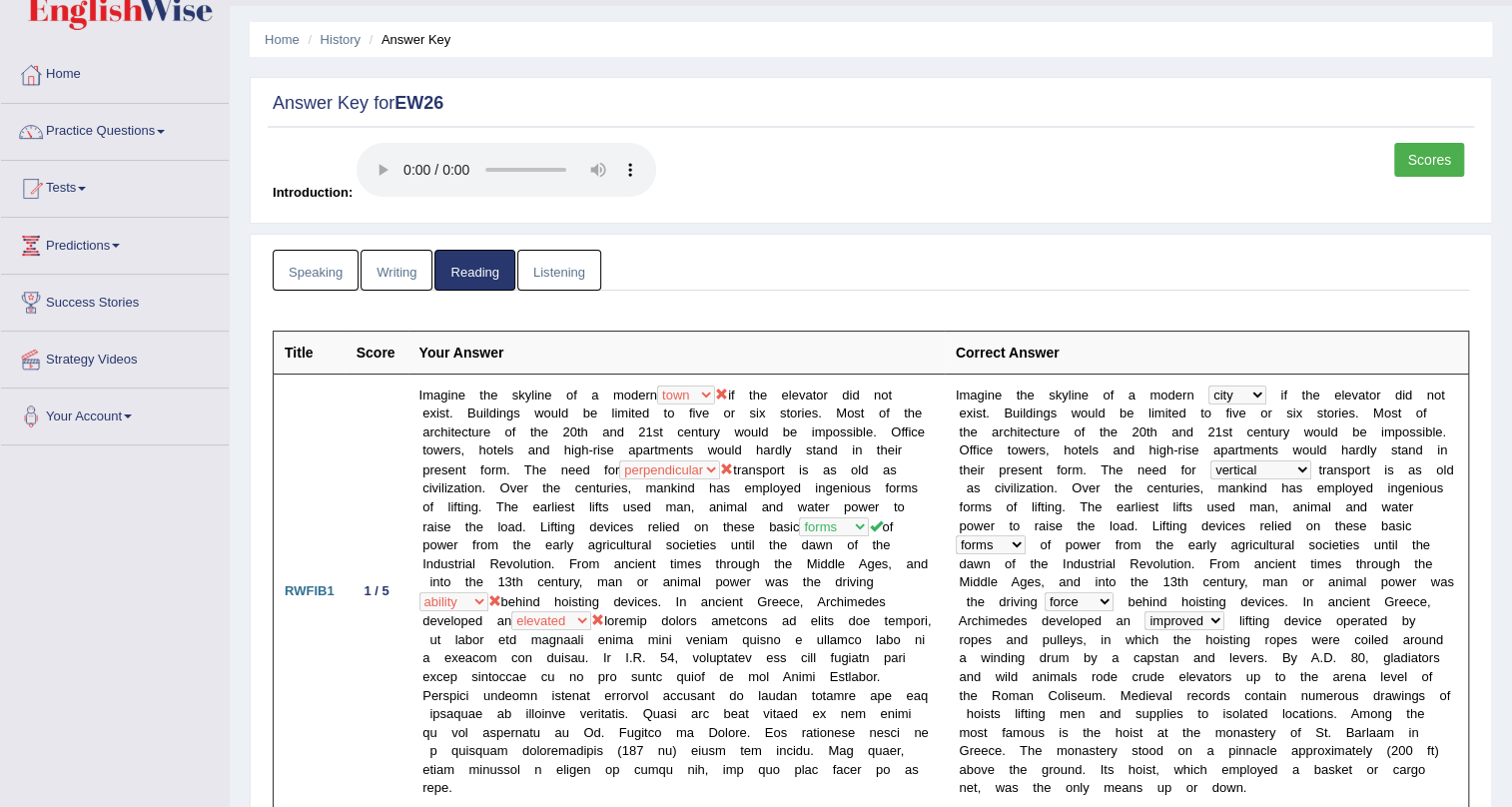 click on "Listening" at bounding box center (559, 270) 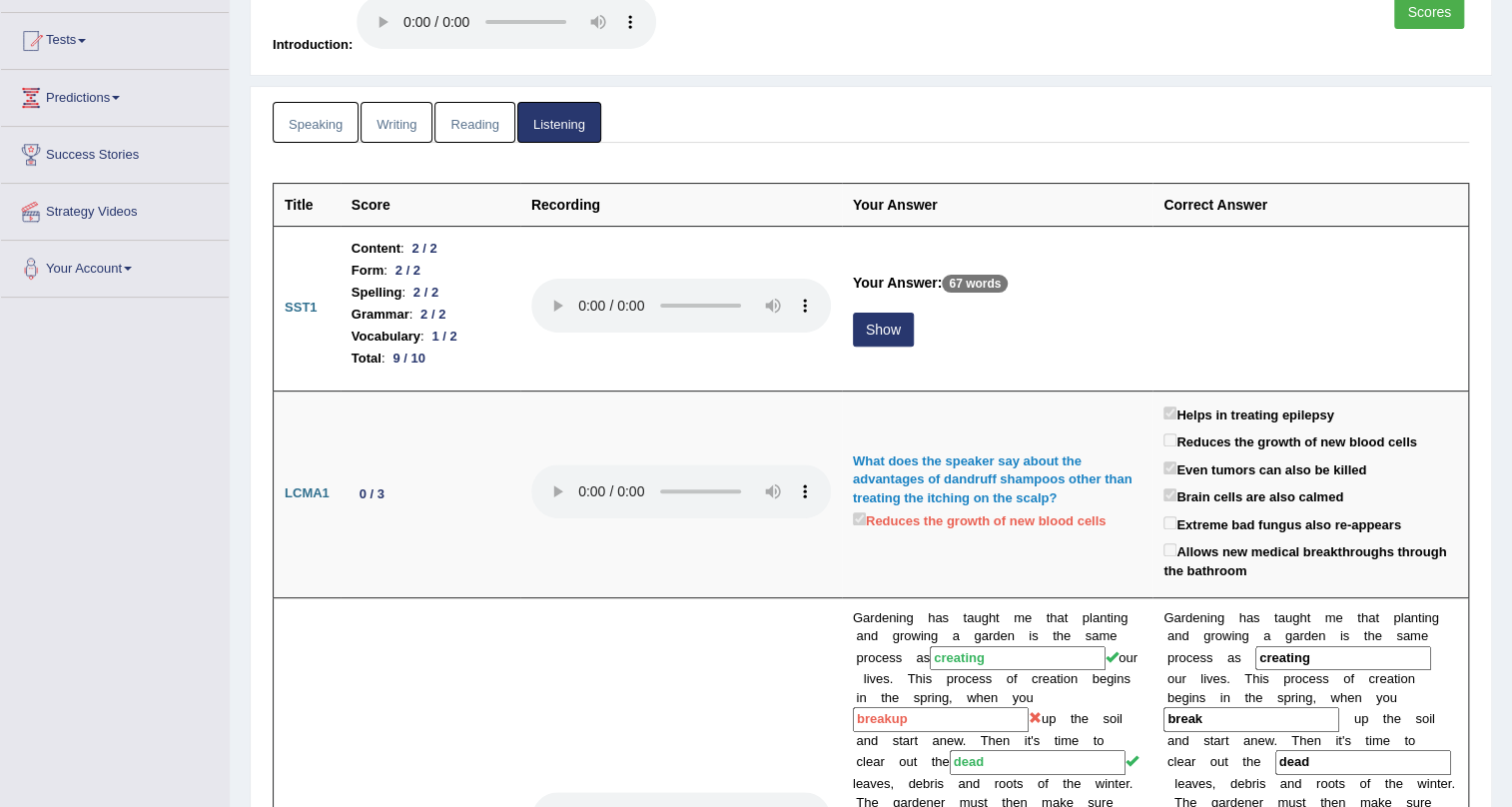 scroll, scrollTop: 0, scrollLeft: 0, axis: both 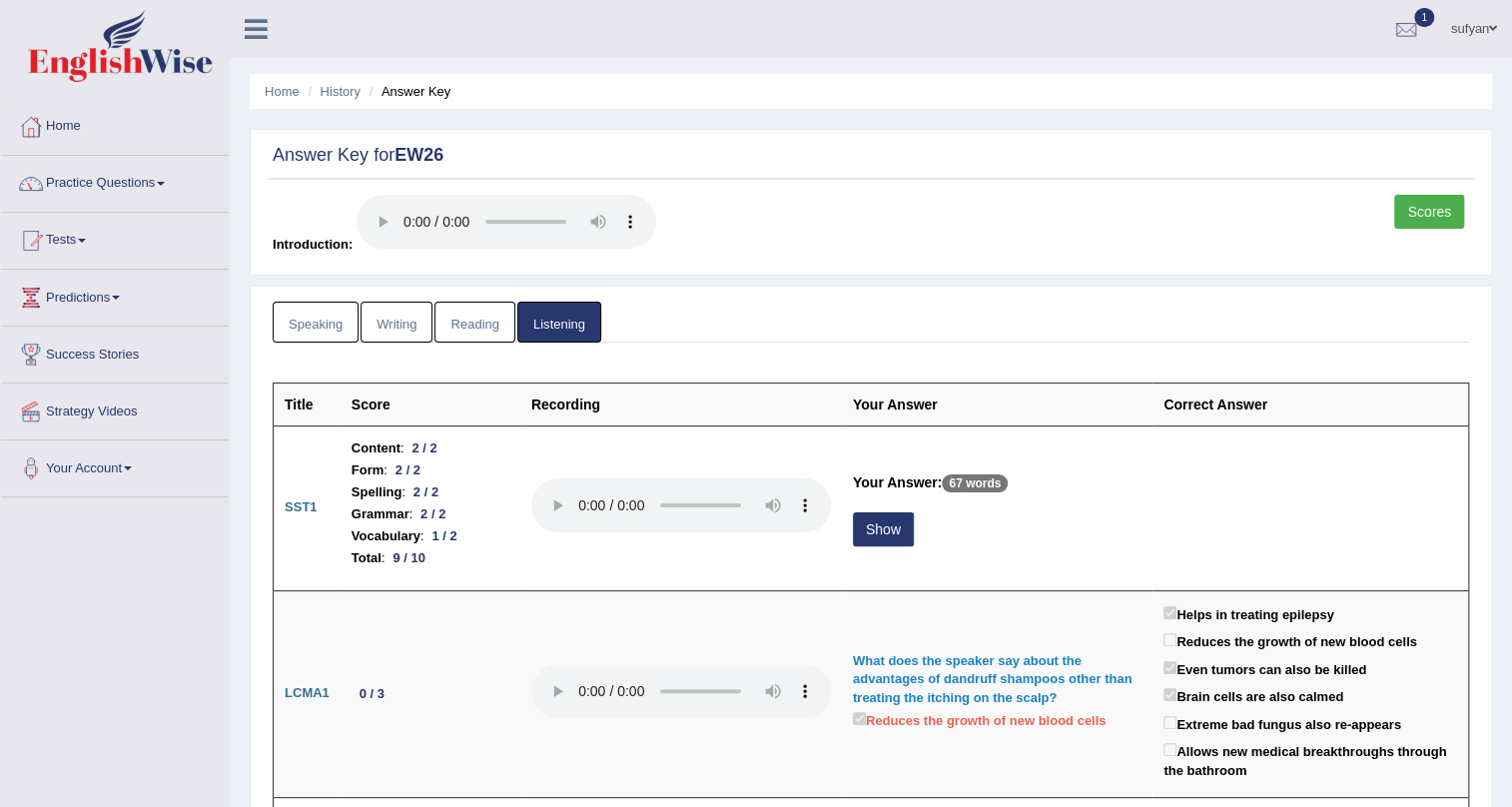 click on "Reading" at bounding box center [474, 322] 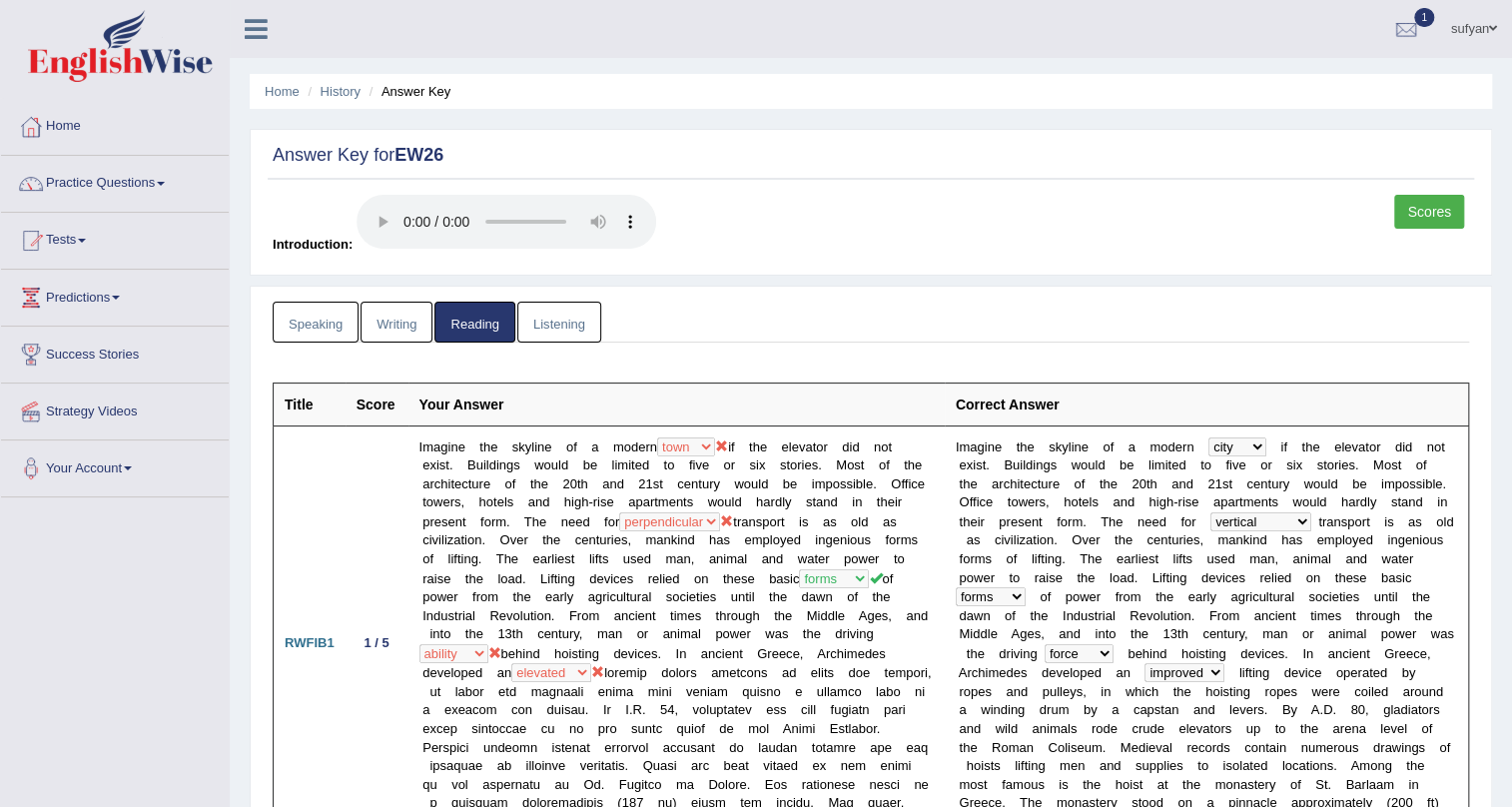 click on "Writing" at bounding box center (396, 322) 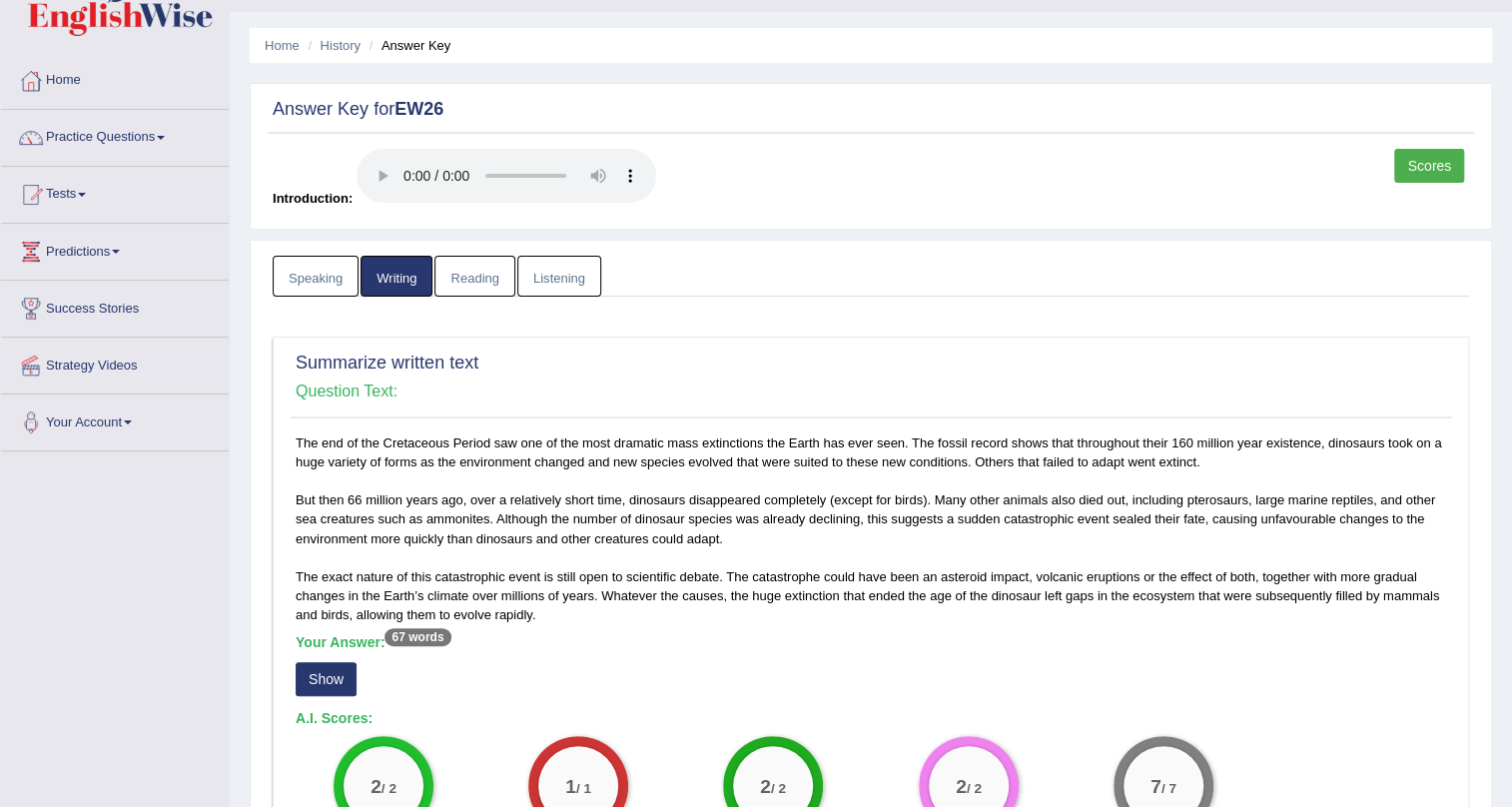 scroll, scrollTop: 0, scrollLeft: 0, axis: both 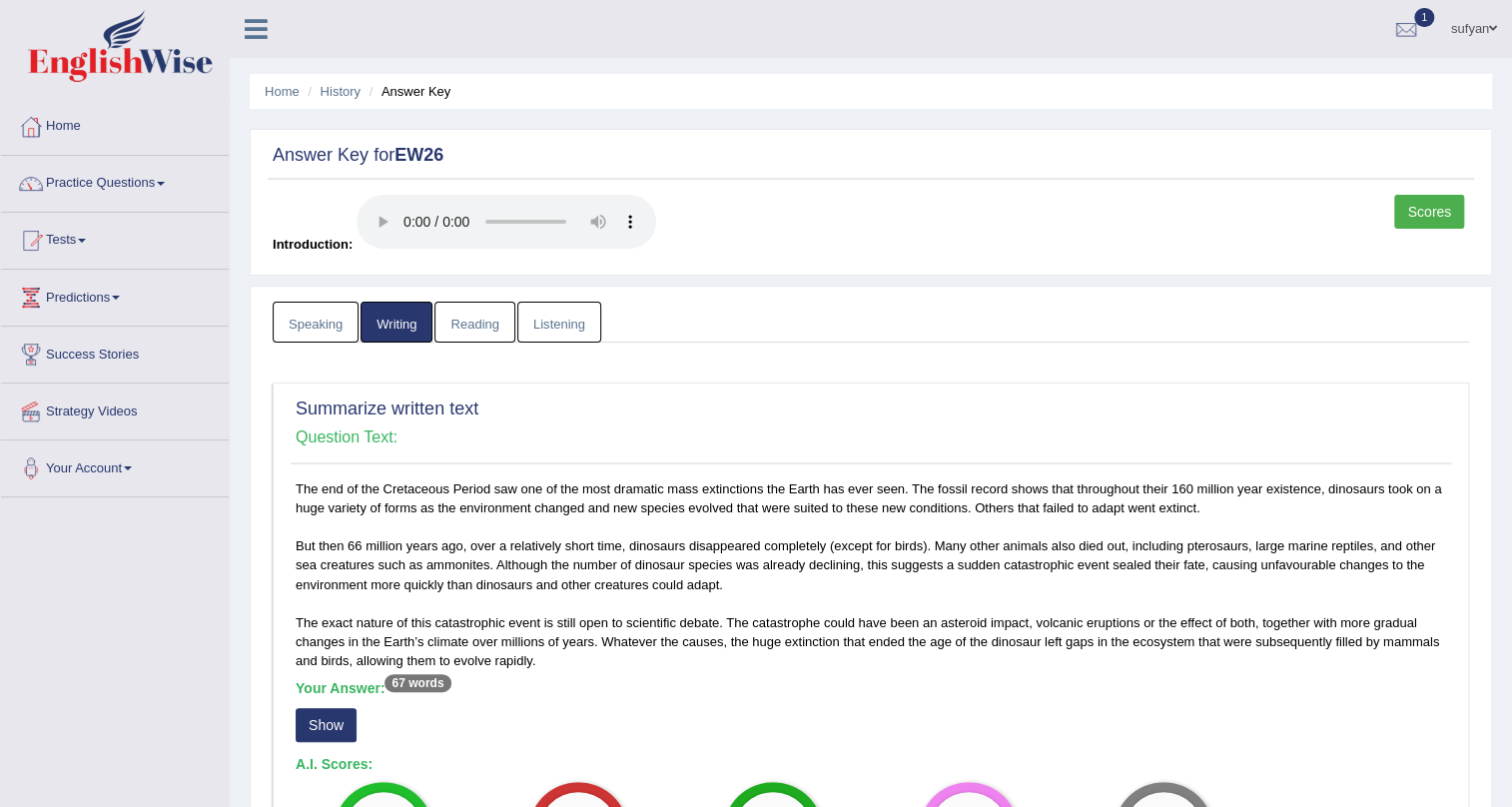 click on "Speaking" at bounding box center [316, 322] 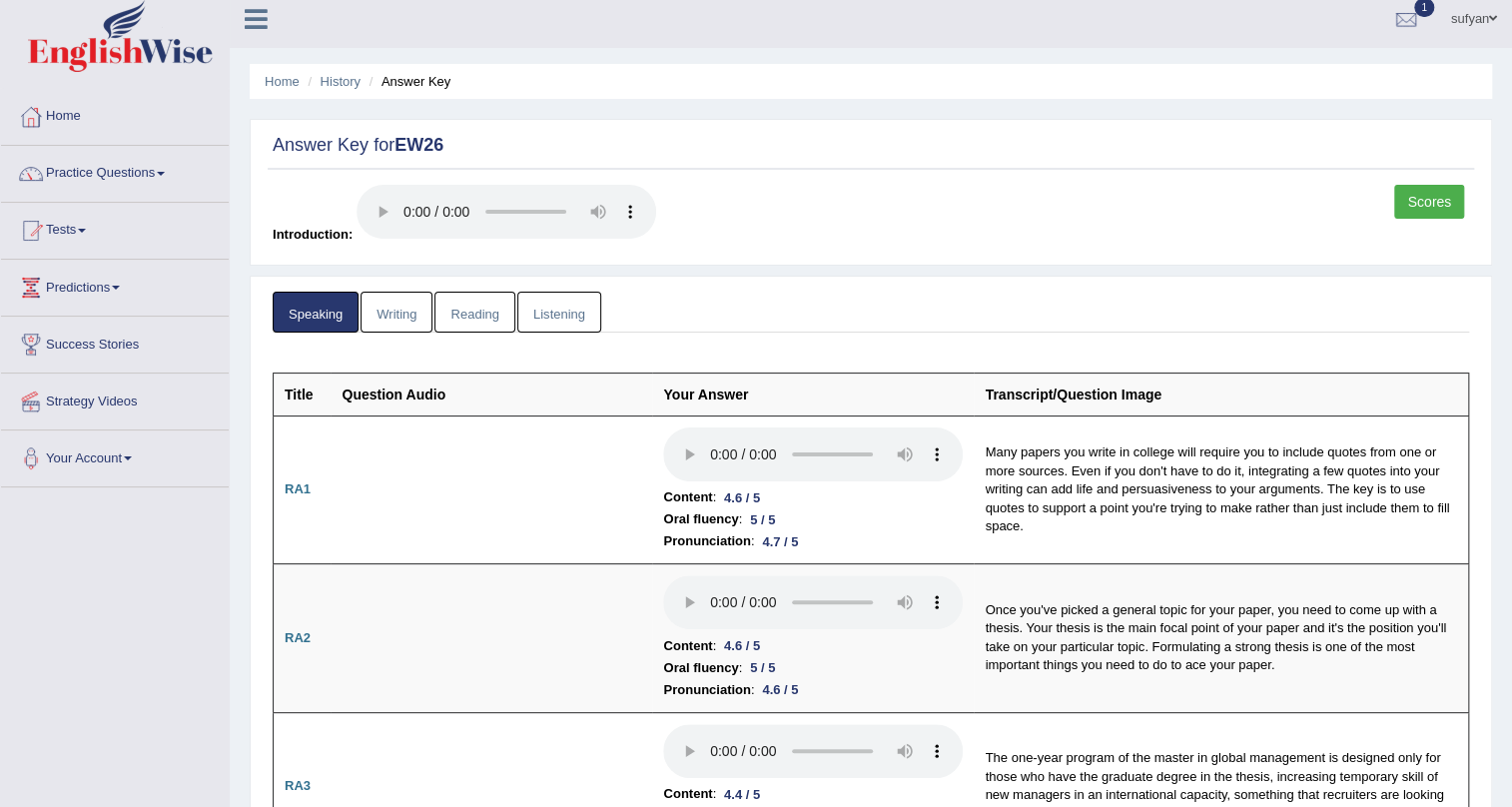 scroll, scrollTop: 0, scrollLeft: 0, axis: both 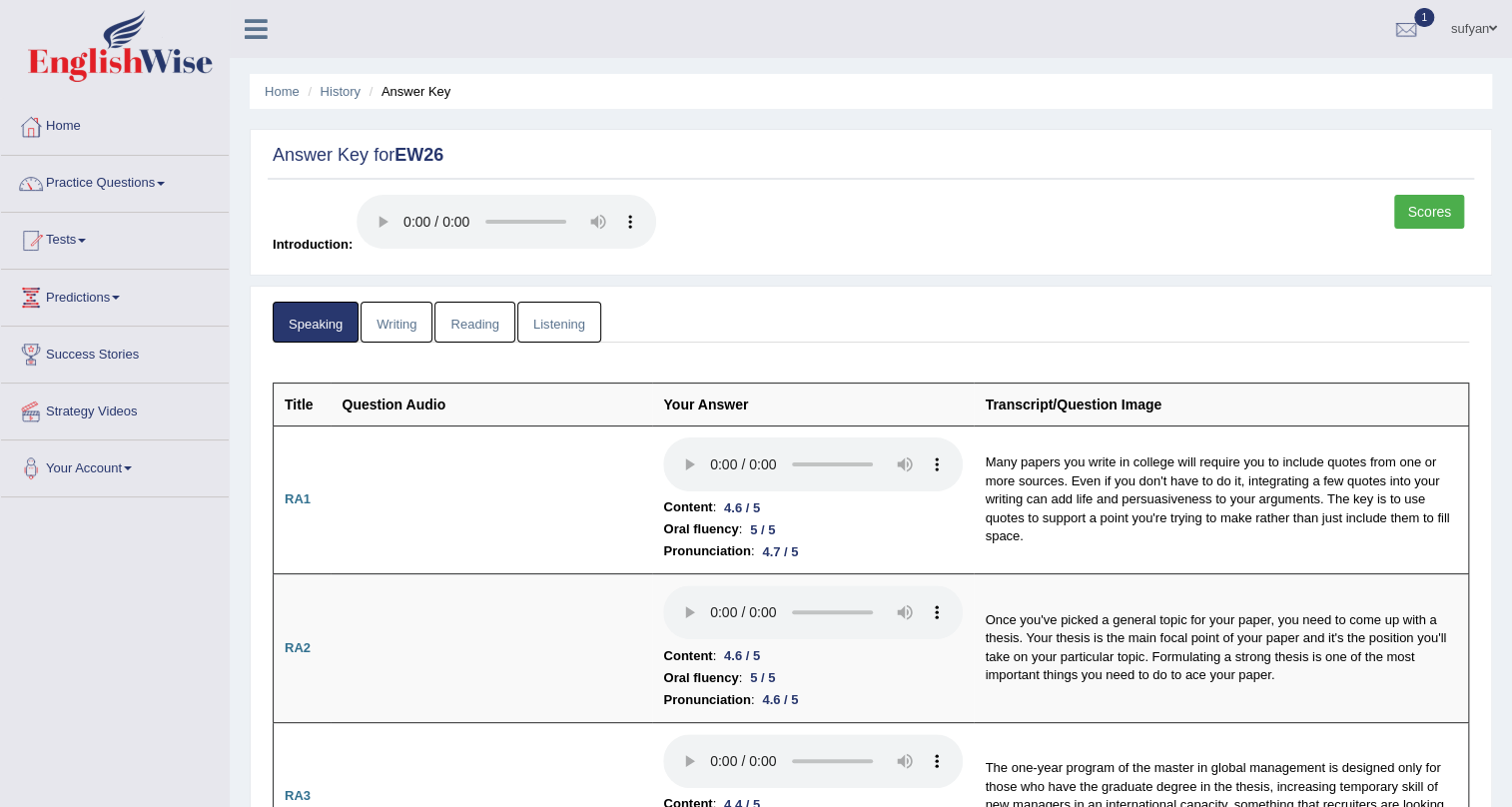 click on "Scores" at bounding box center [1429, 212] 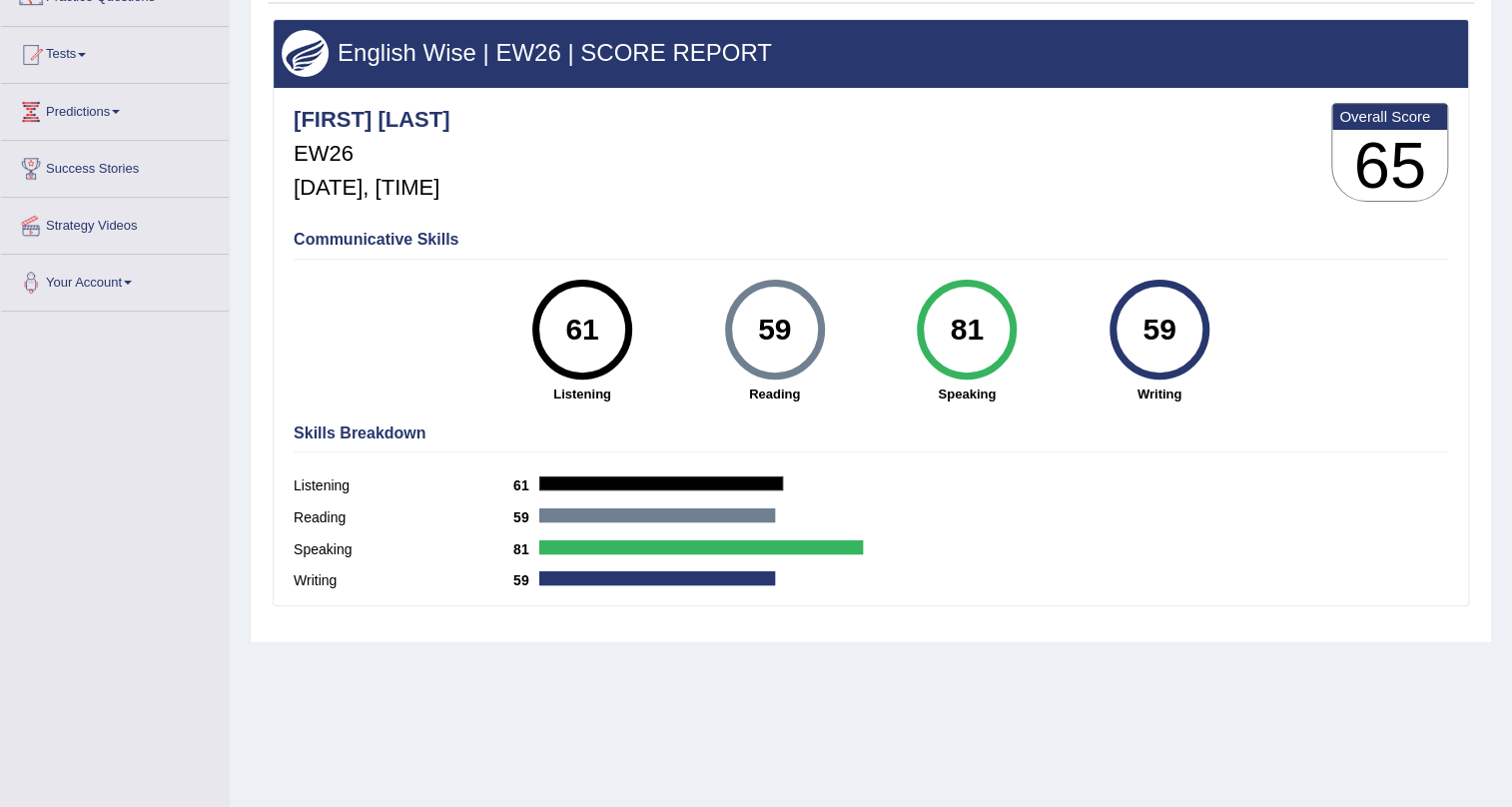 scroll, scrollTop: 241, scrollLeft: 0, axis: vertical 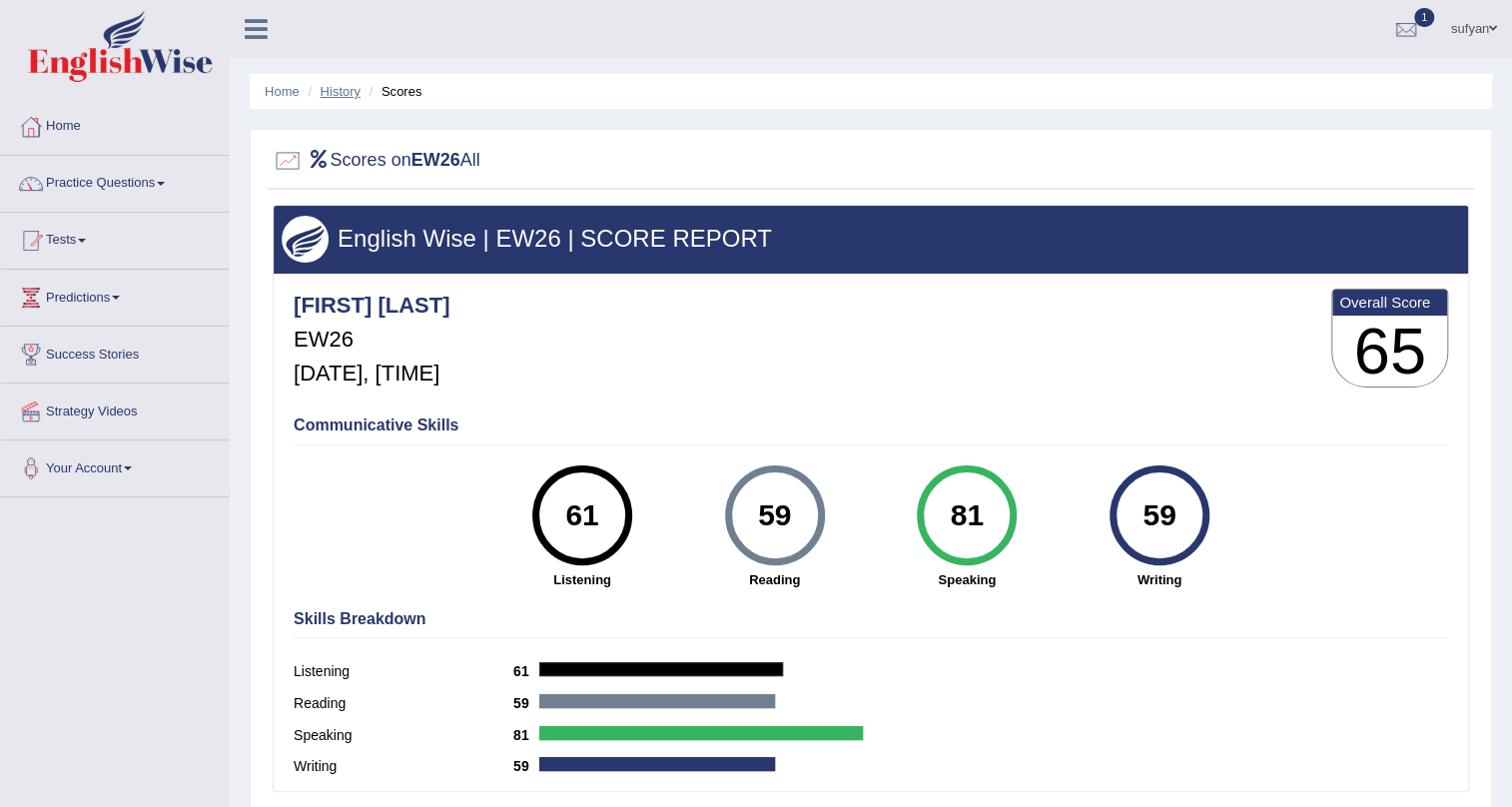 click on "History" at bounding box center (341, 91) 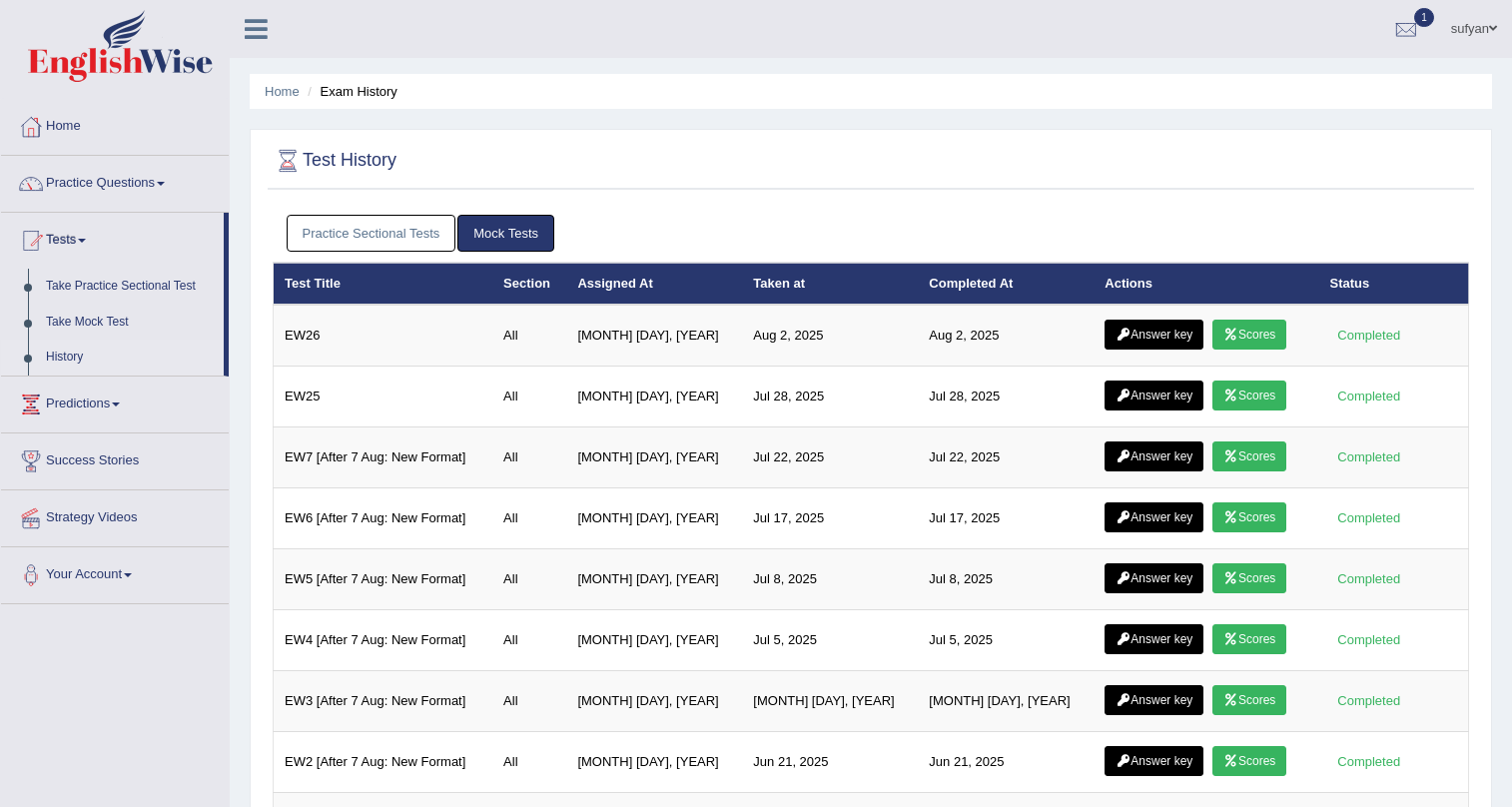scroll, scrollTop: 0, scrollLeft: 0, axis: both 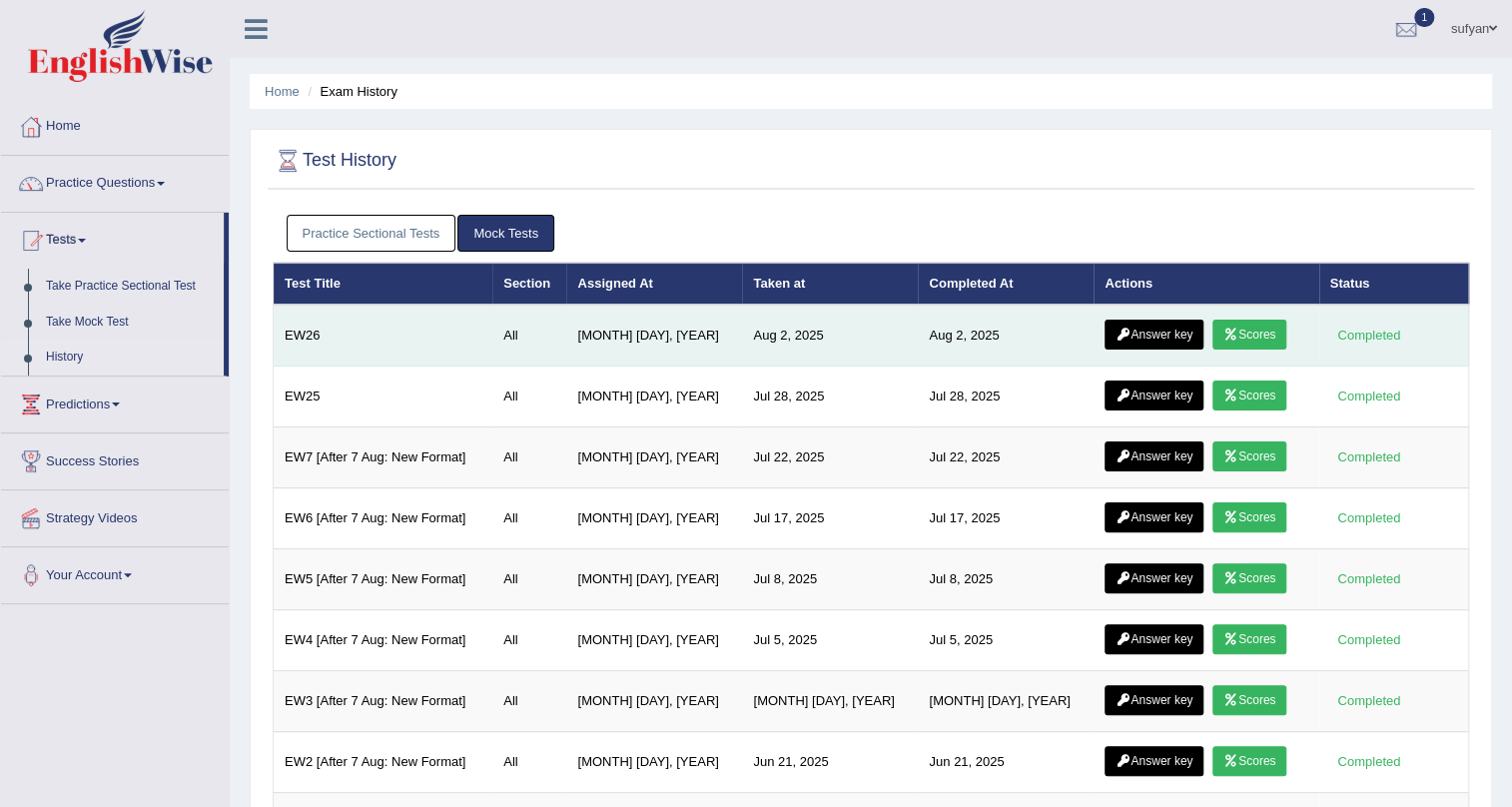 click on "Answer key" at bounding box center (1153, 335) 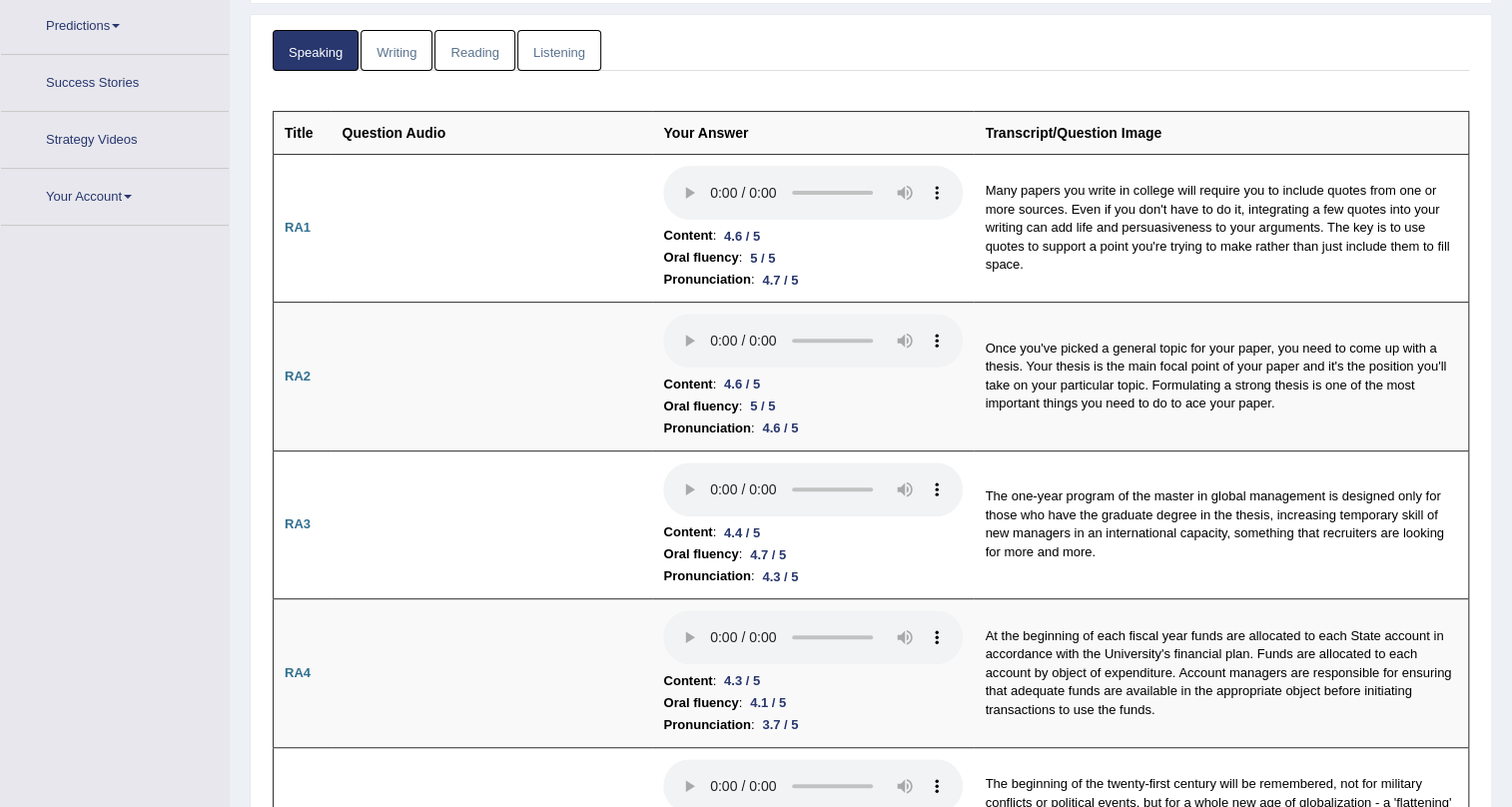 scroll, scrollTop: 305, scrollLeft: 0, axis: vertical 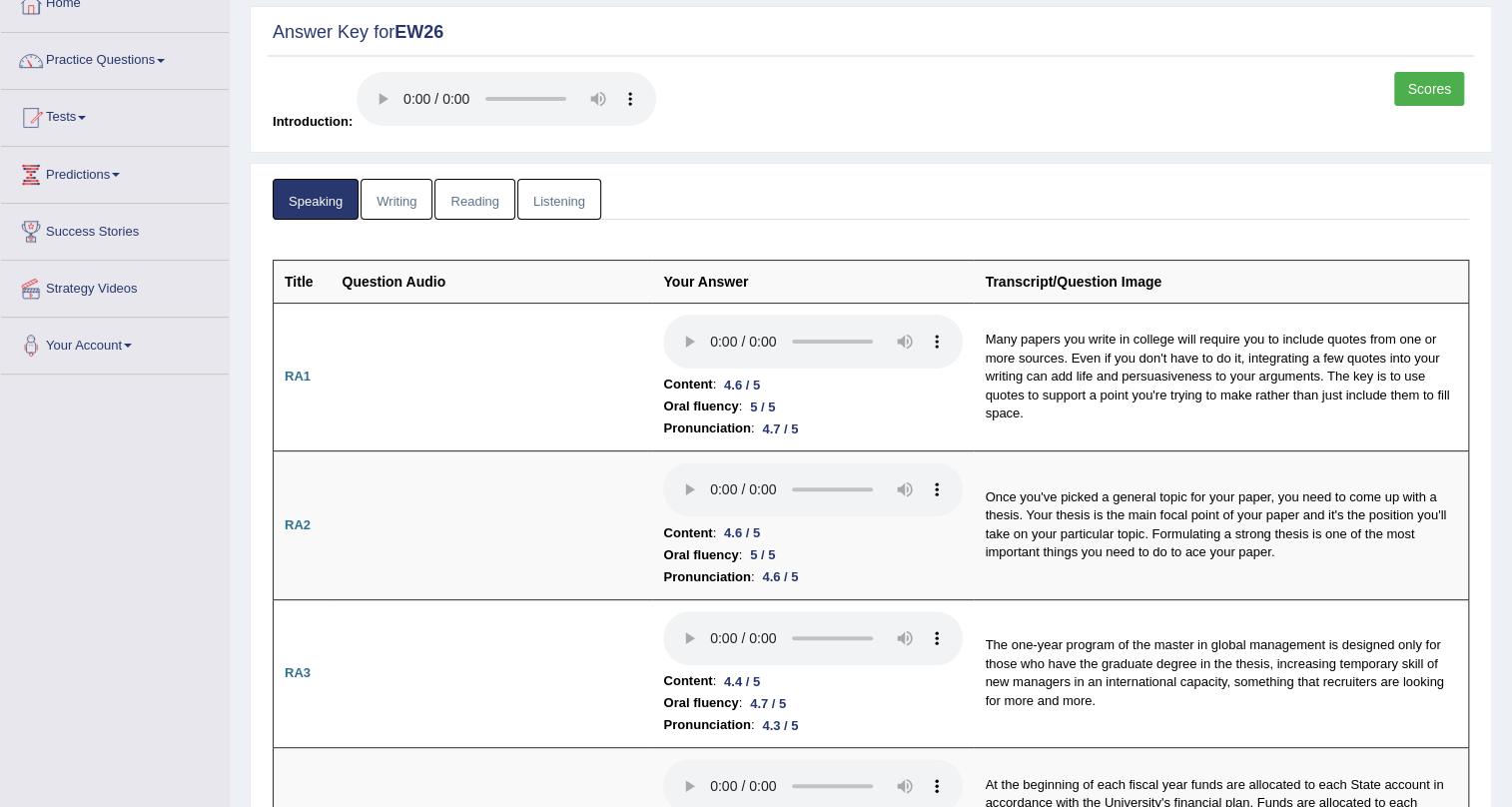 click on "Reading" at bounding box center [474, 199] 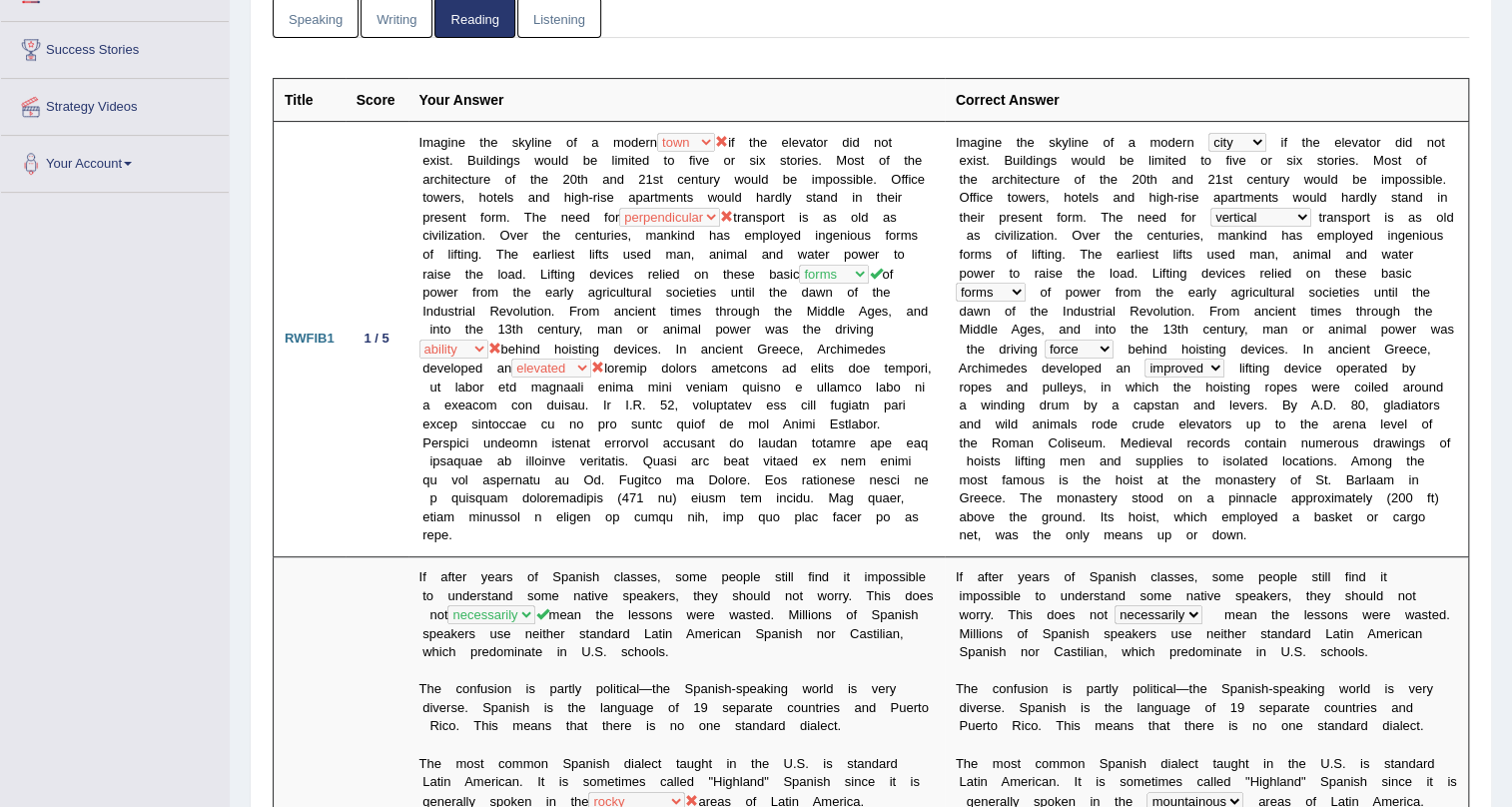 scroll, scrollTop: 0, scrollLeft: 0, axis: both 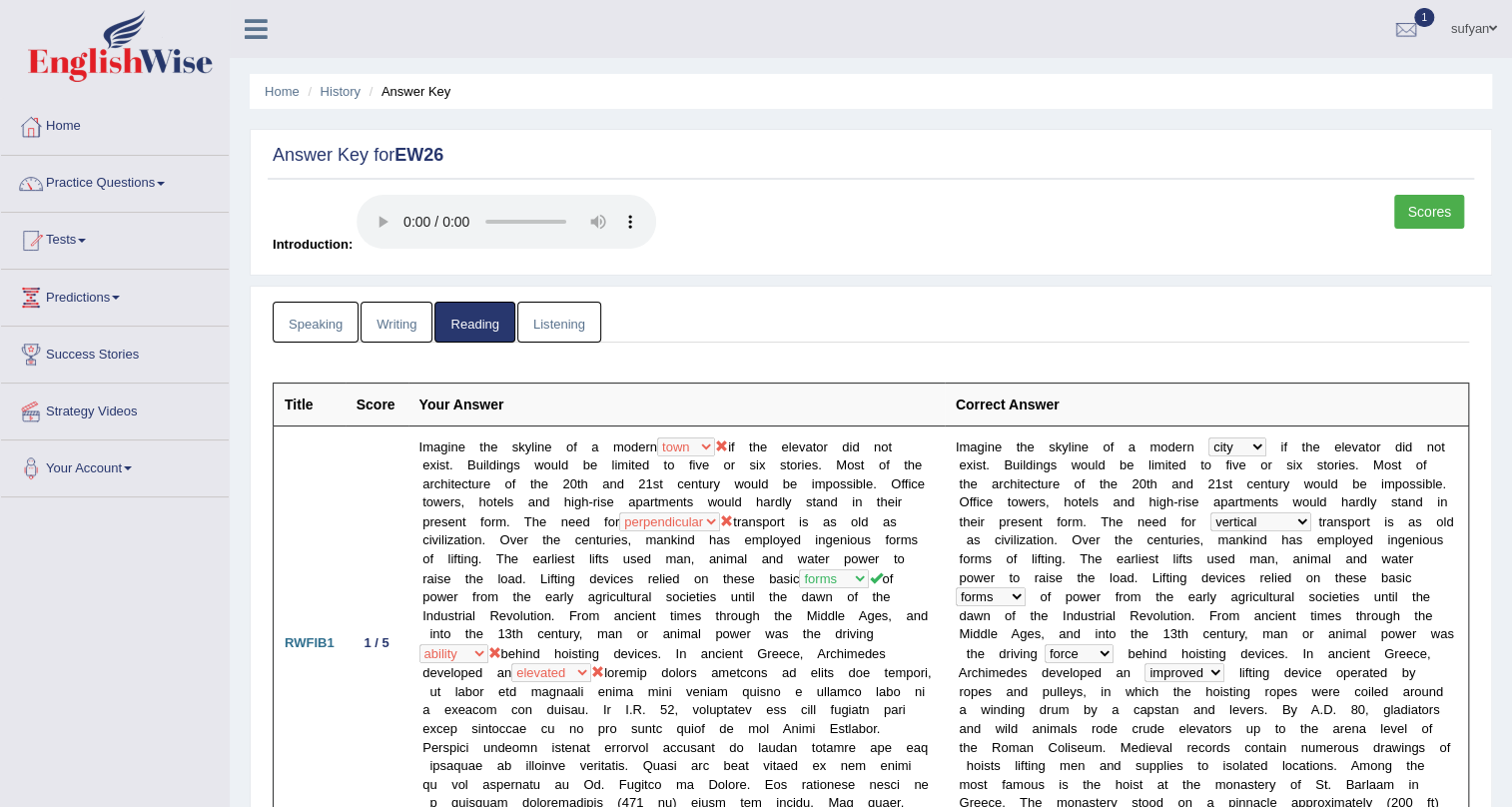 click on "Listening" at bounding box center [559, 322] 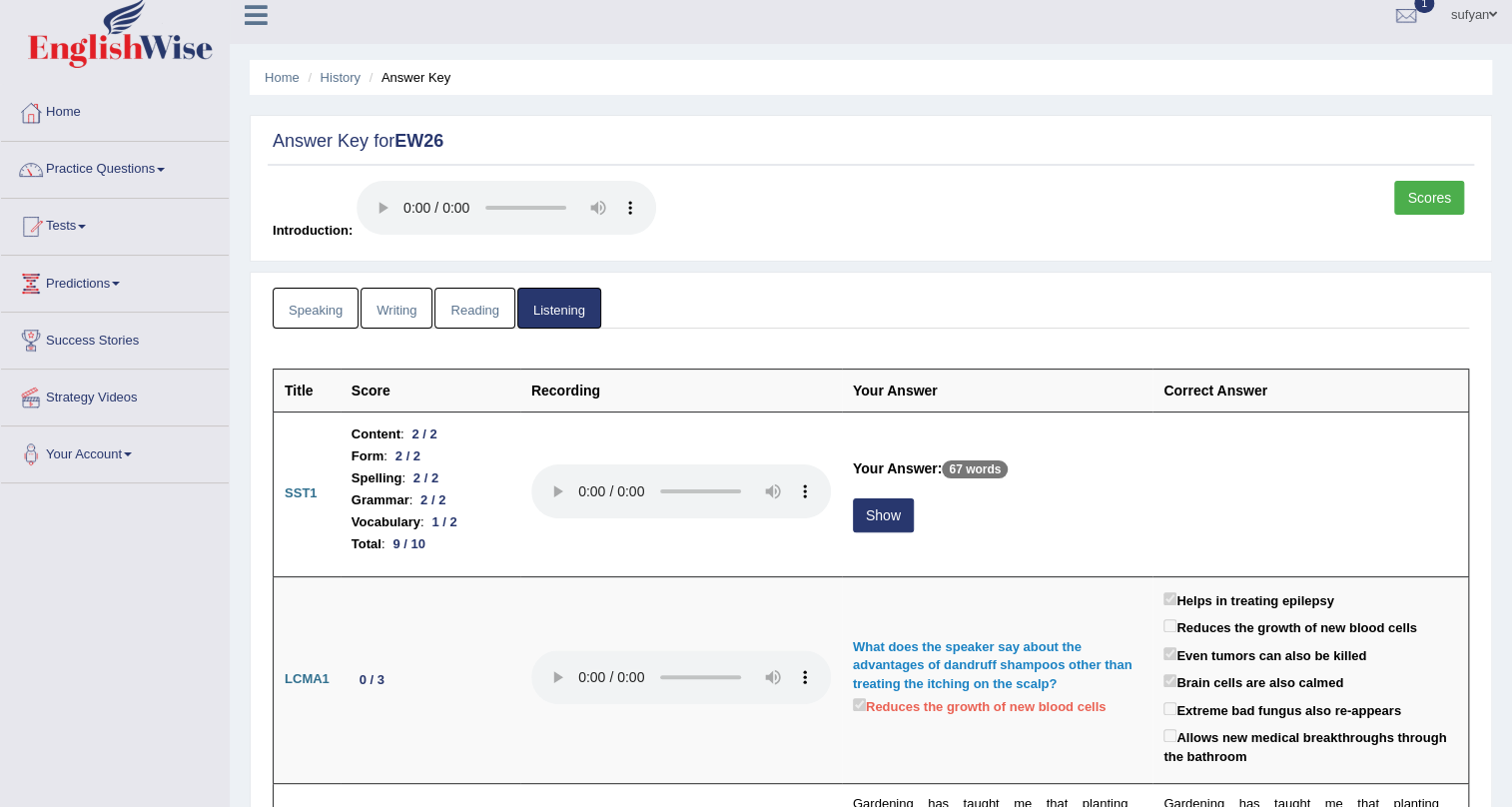 scroll, scrollTop: 0, scrollLeft: 0, axis: both 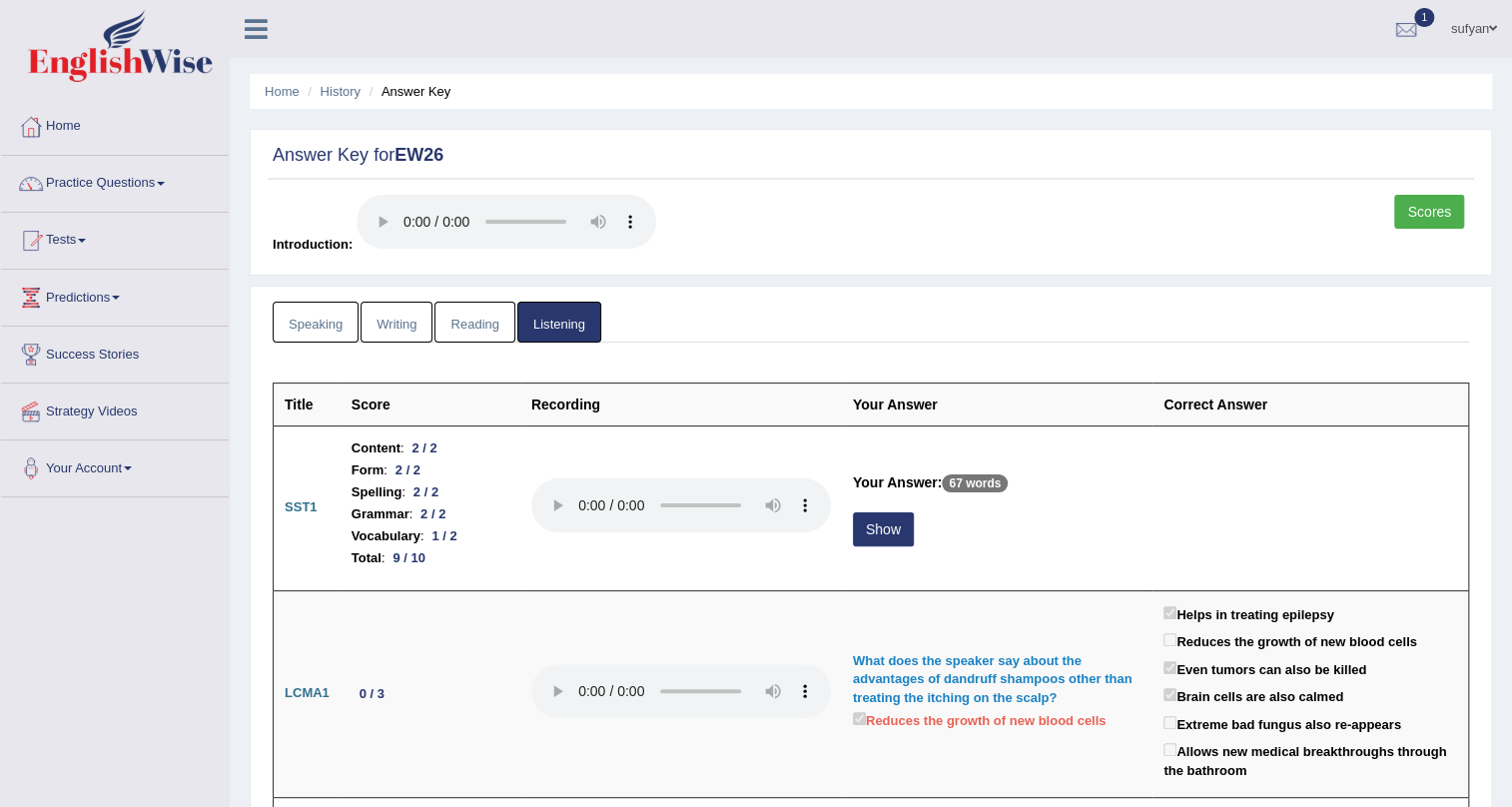 click on "Scores" at bounding box center (1429, 212) 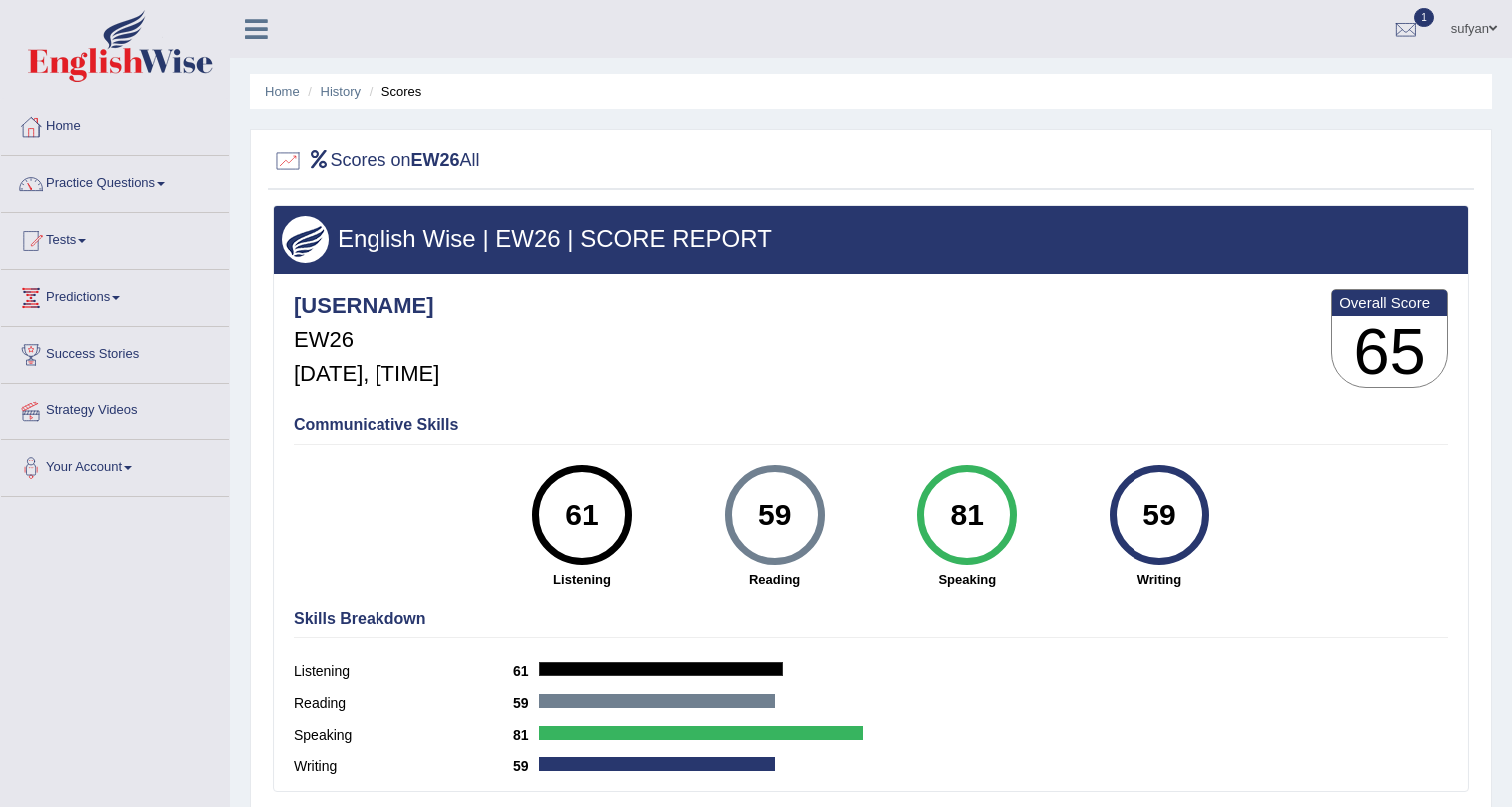 scroll, scrollTop: 0, scrollLeft: 0, axis: both 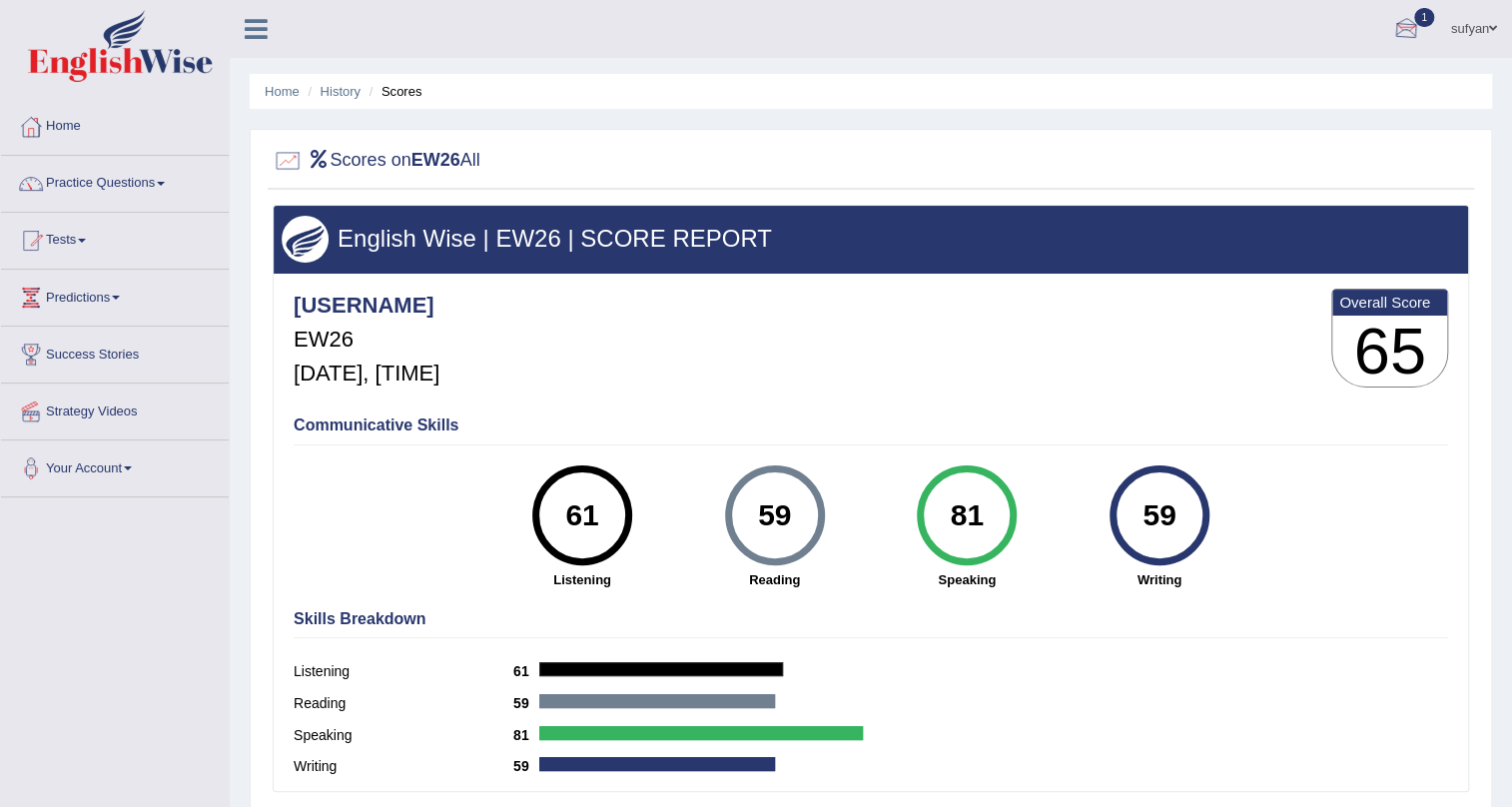 click on "sufyan" at bounding box center (1474, 26) 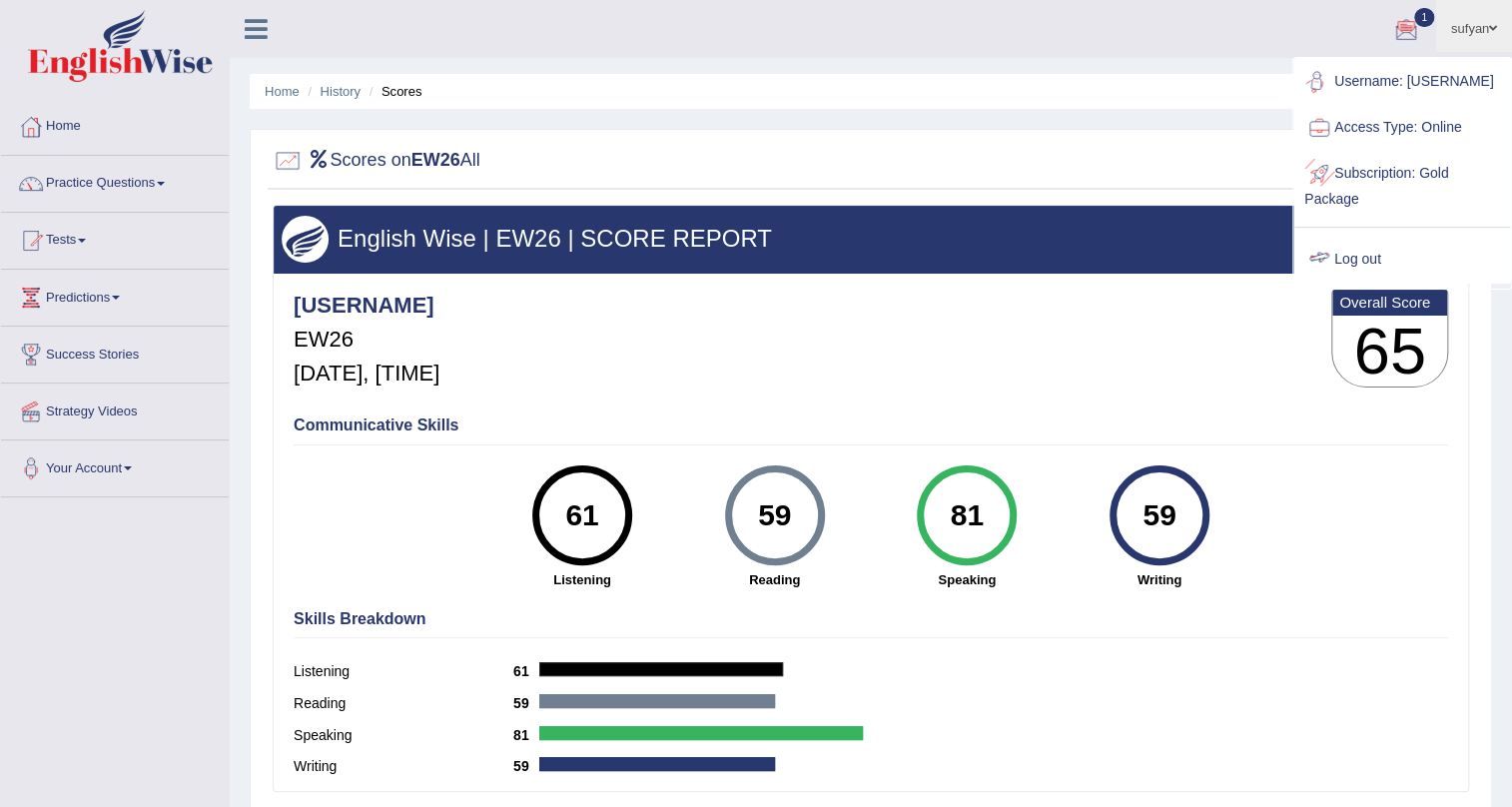 click on "Log out" at bounding box center [1402, 260] 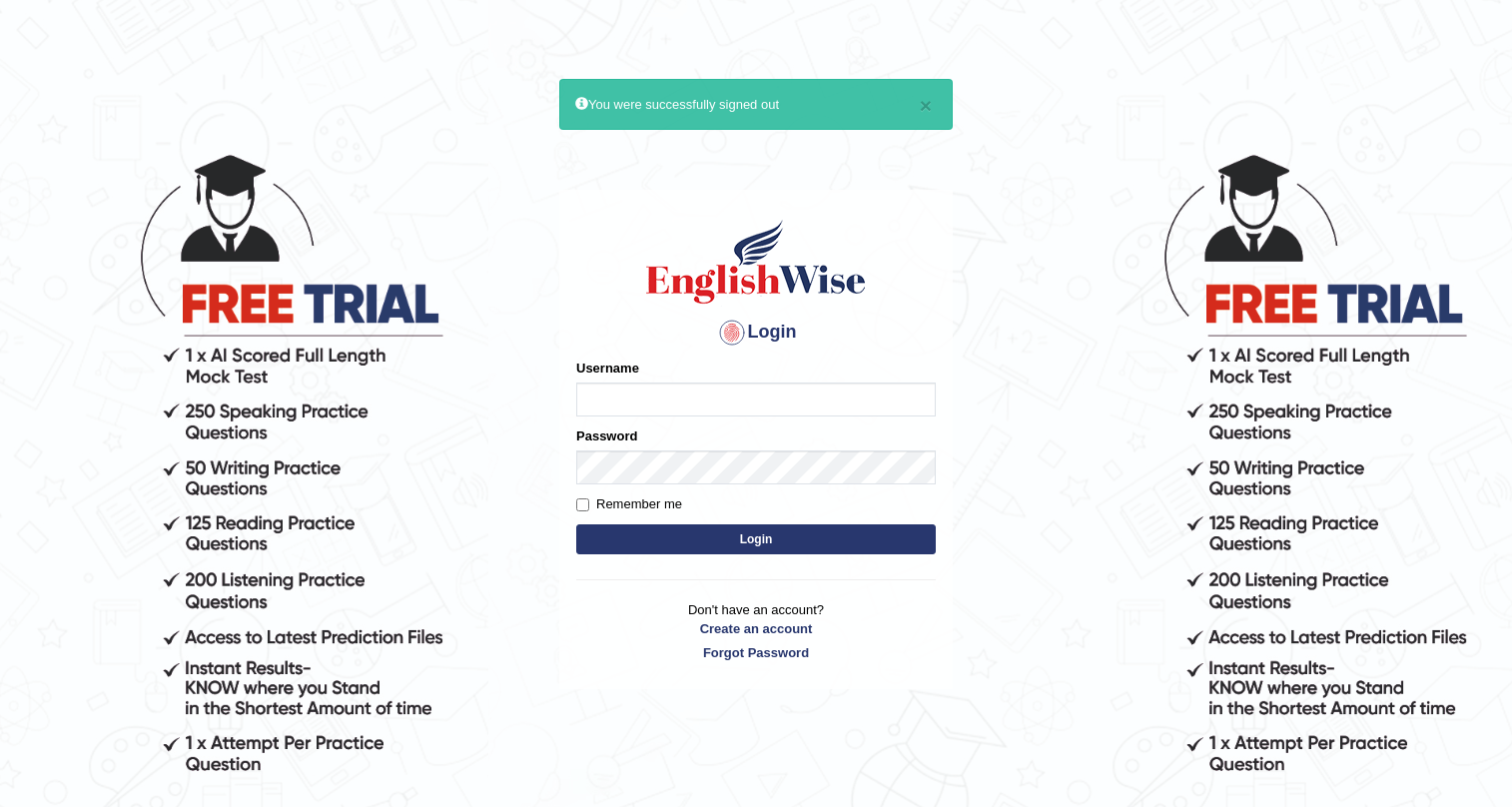 scroll, scrollTop: 0, scrollLeft: 0, axis: both 